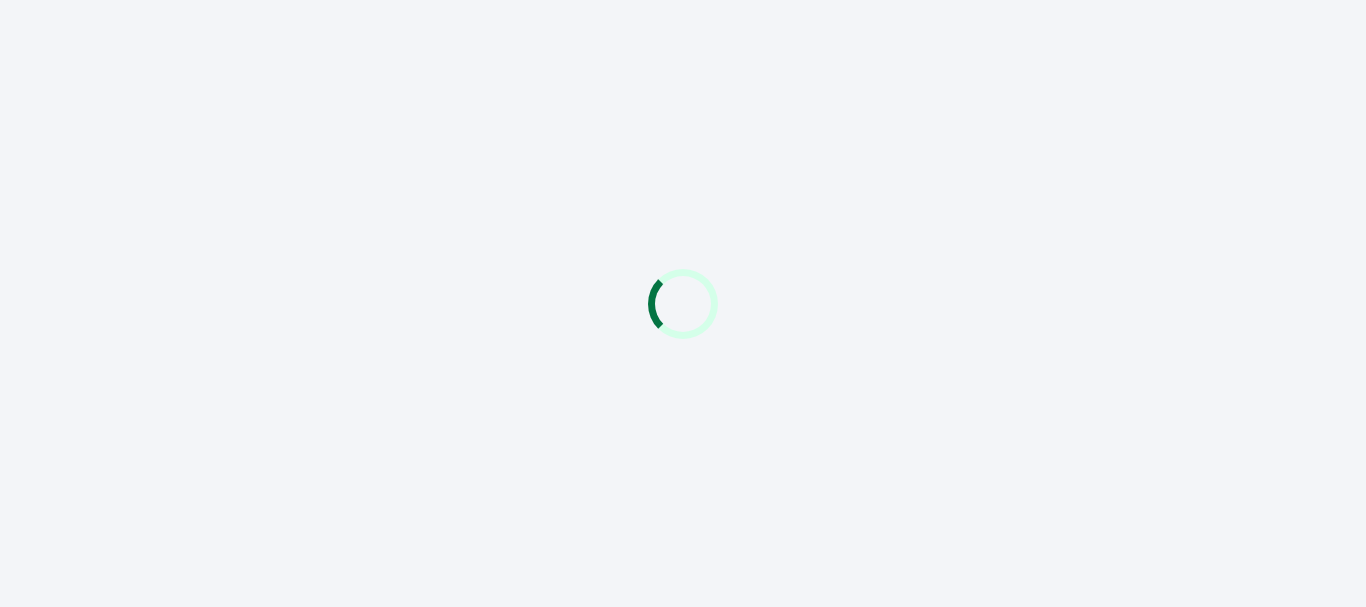scroll, scrollTop: 0, scrollLeft: 0, axis: both 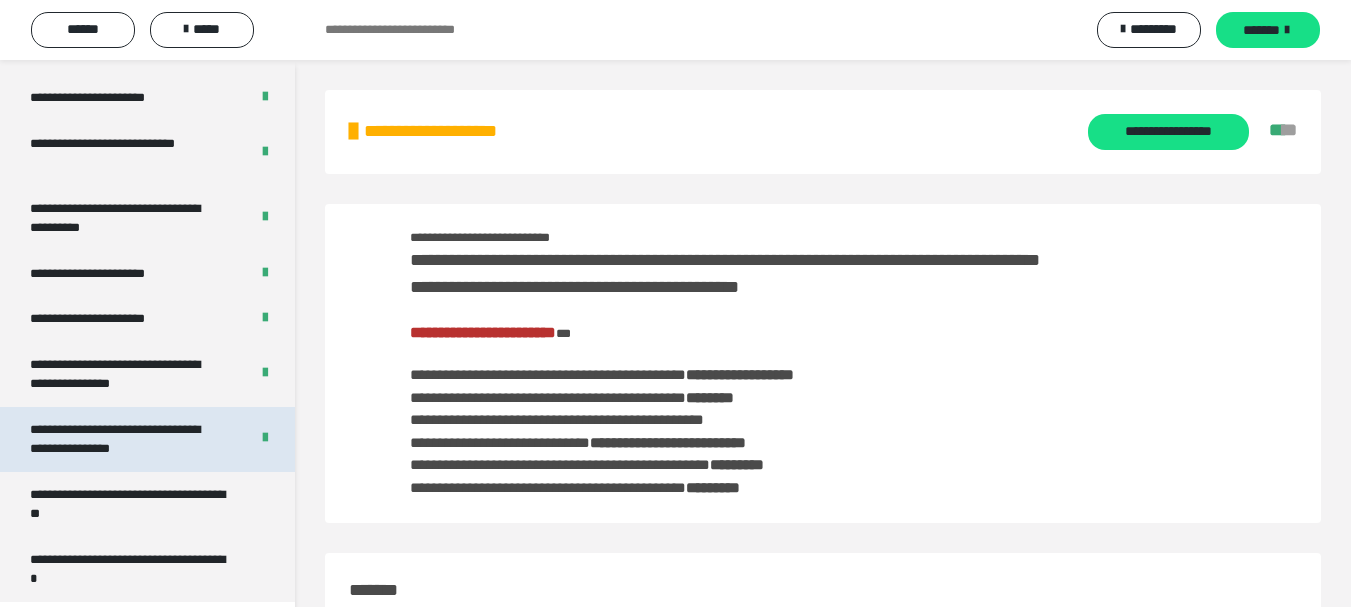 click on "**********" at bounding box center [124, 439] 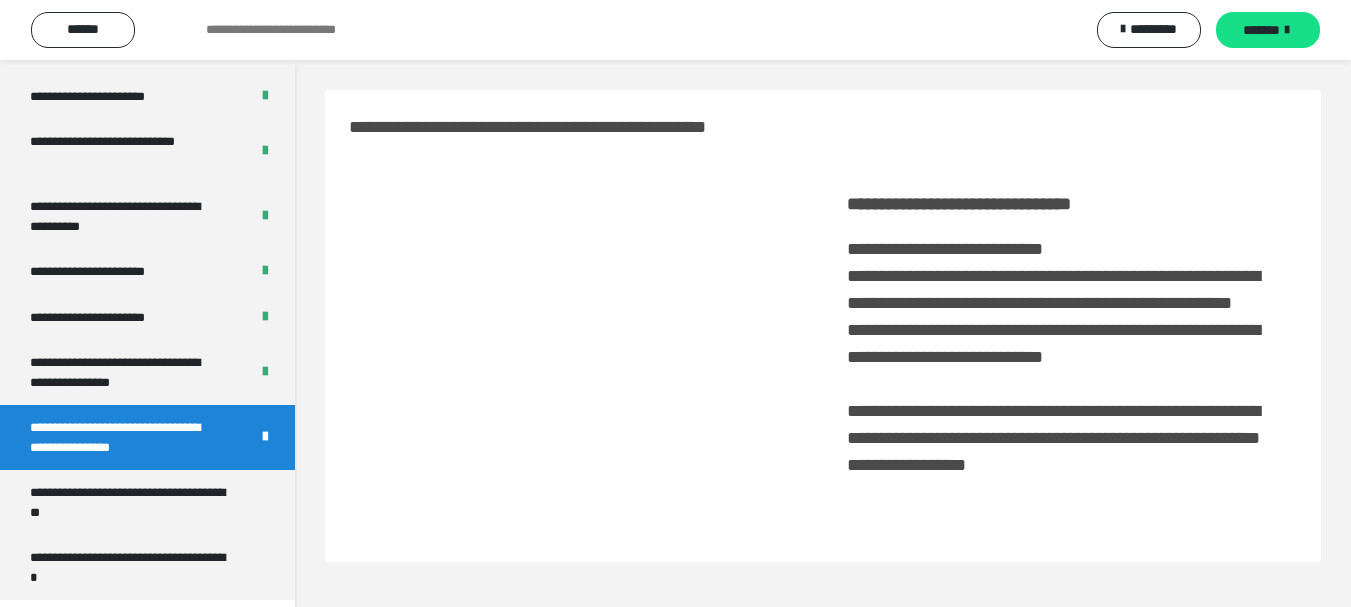 scroll, scrollTop: 4083, scrollLeft: 0, axis: vertical 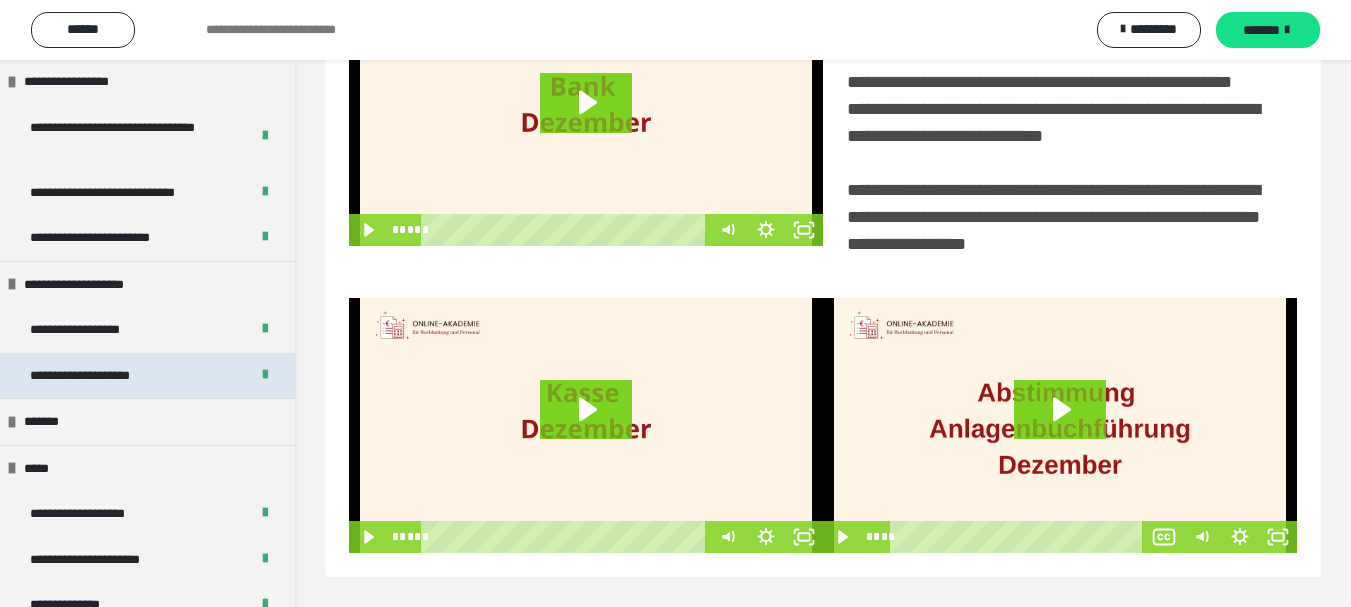 click on "**********" at bounding box center [102, 376] 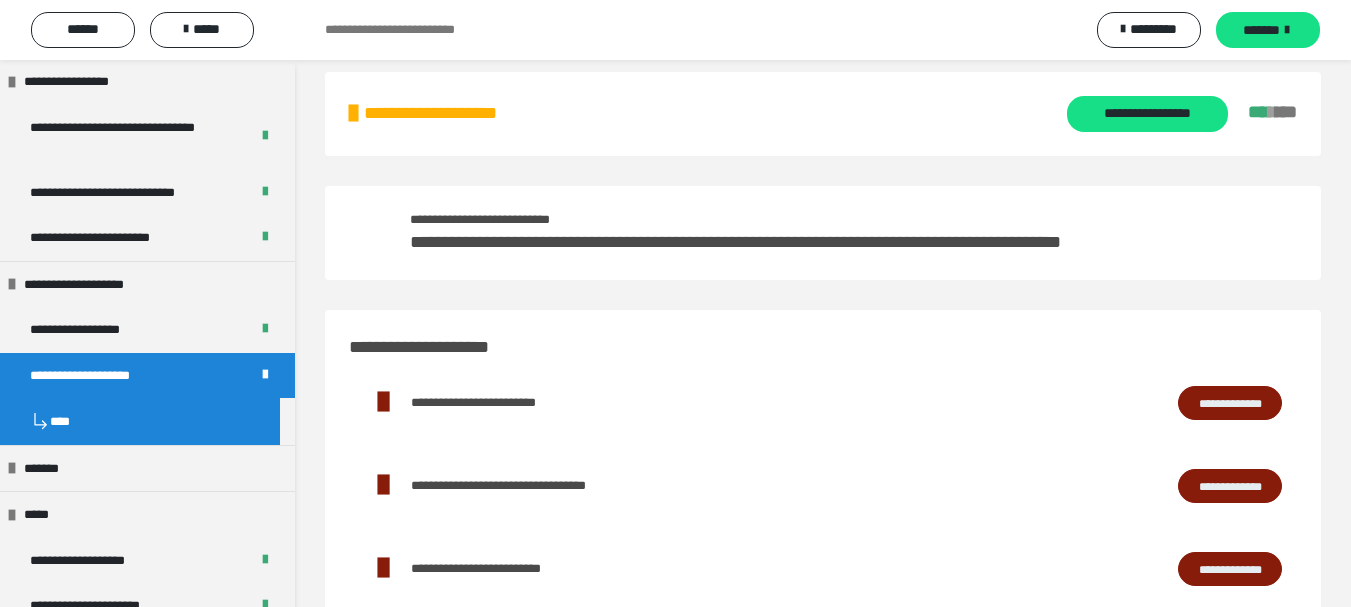 scroll, scrollTop: 0, scrollLeft: 0, axis: both 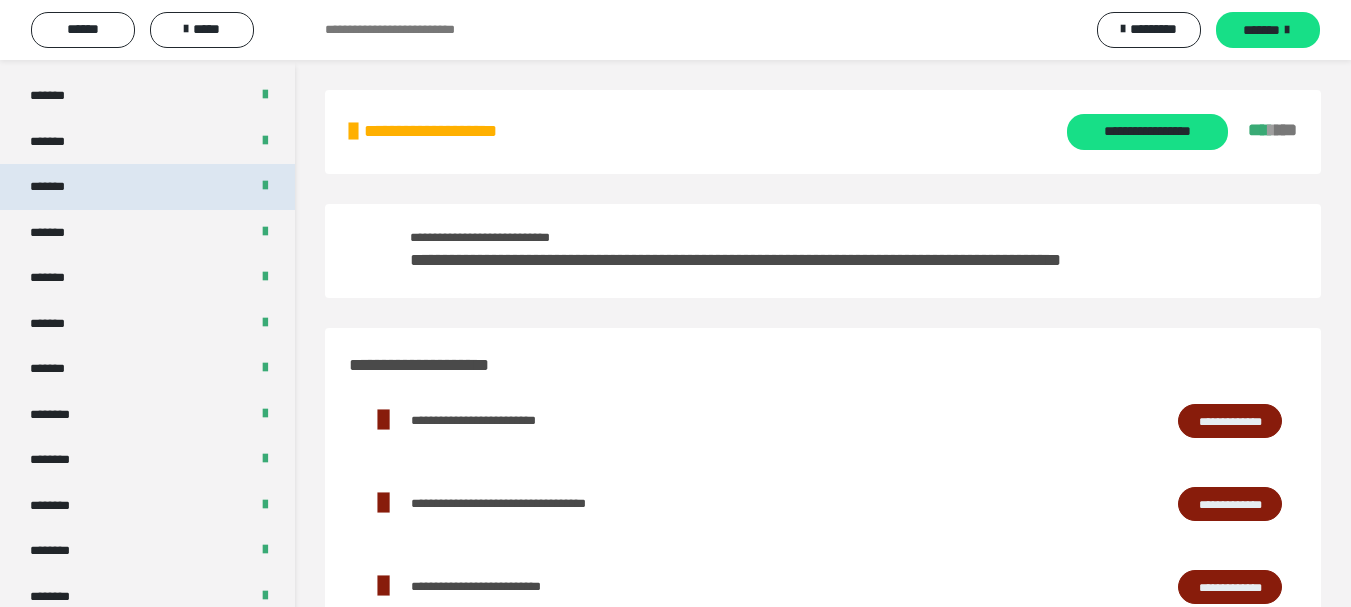 click on "*******" at bounding box center (147, 187) 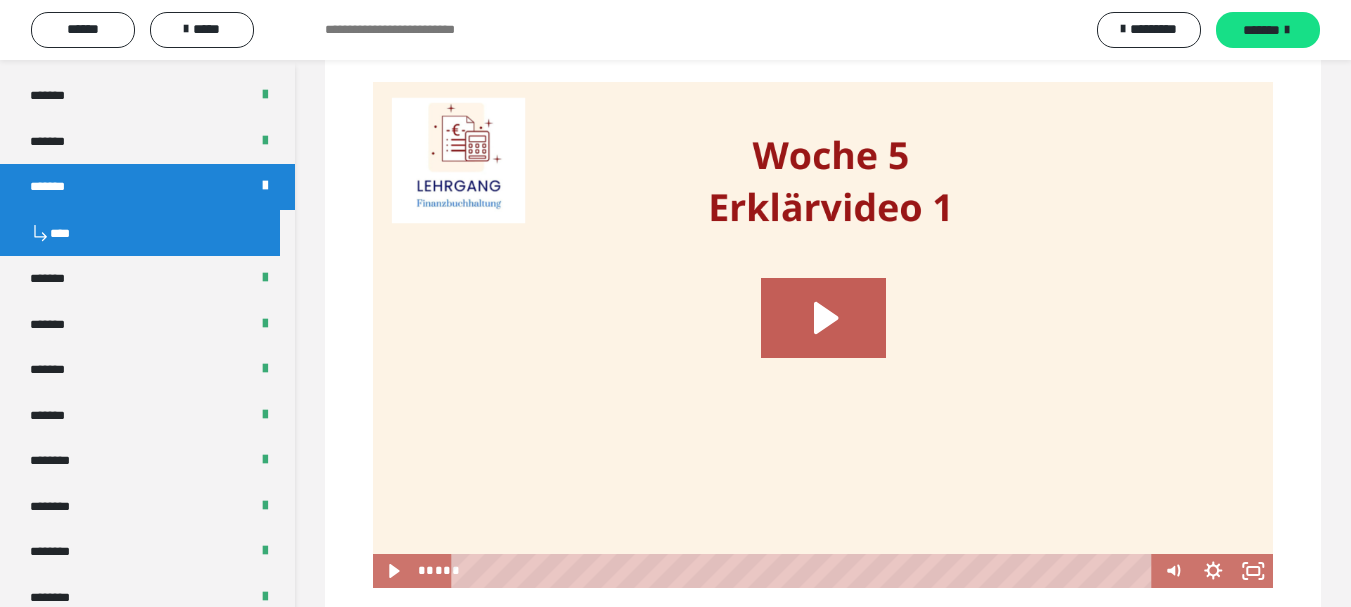 scroll, scrollTop: 1800, scrollLeft: 0, axis: vertical 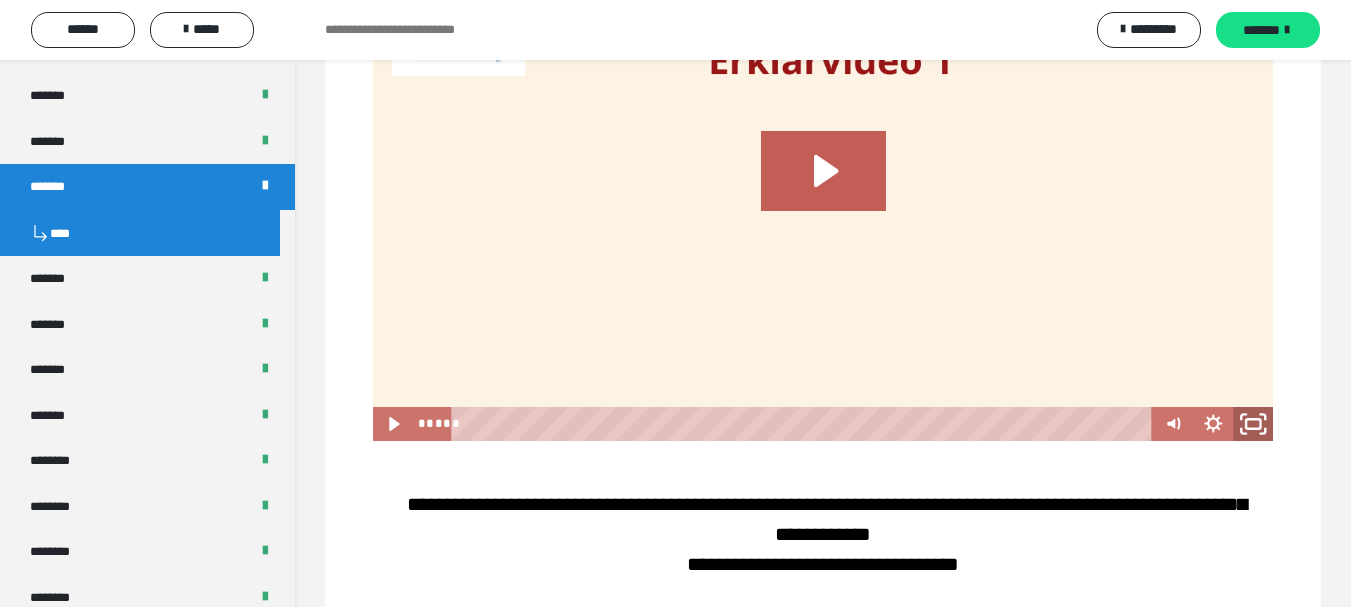 click 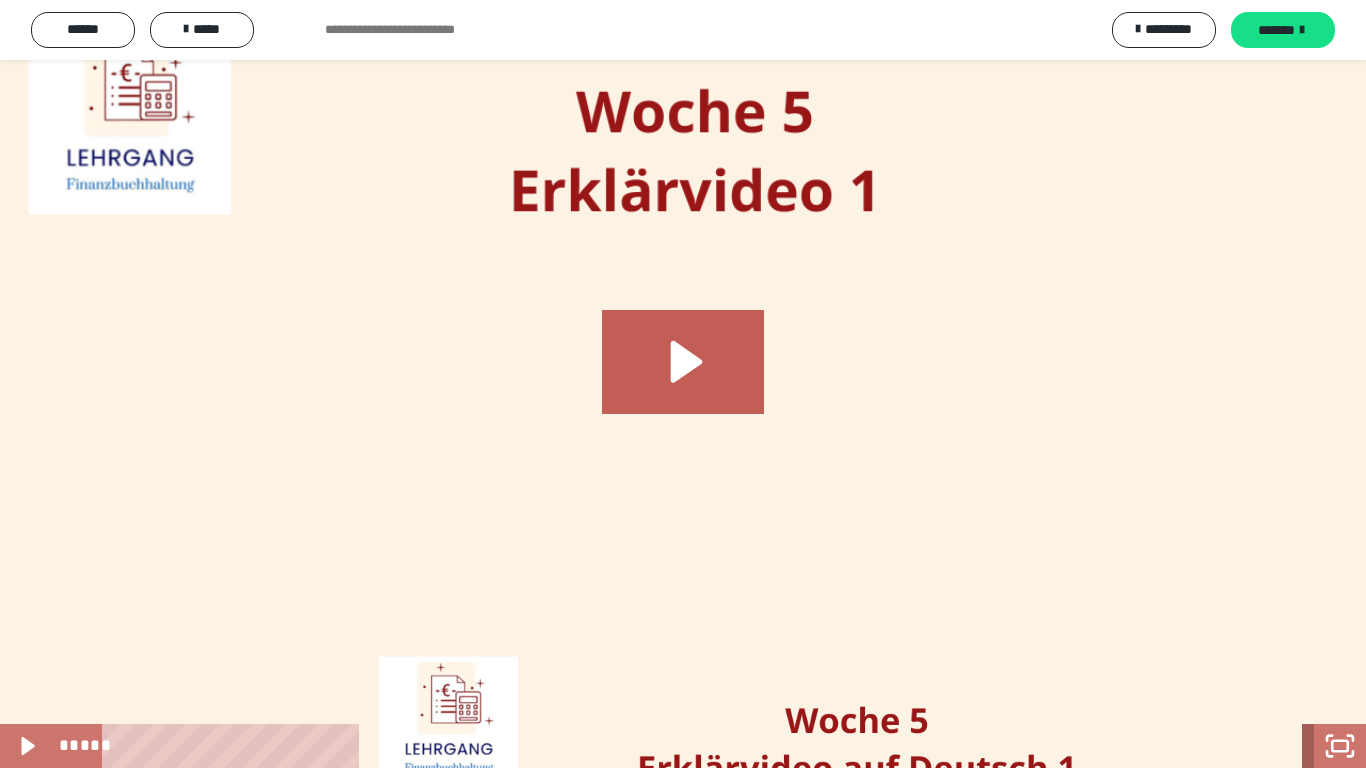 click 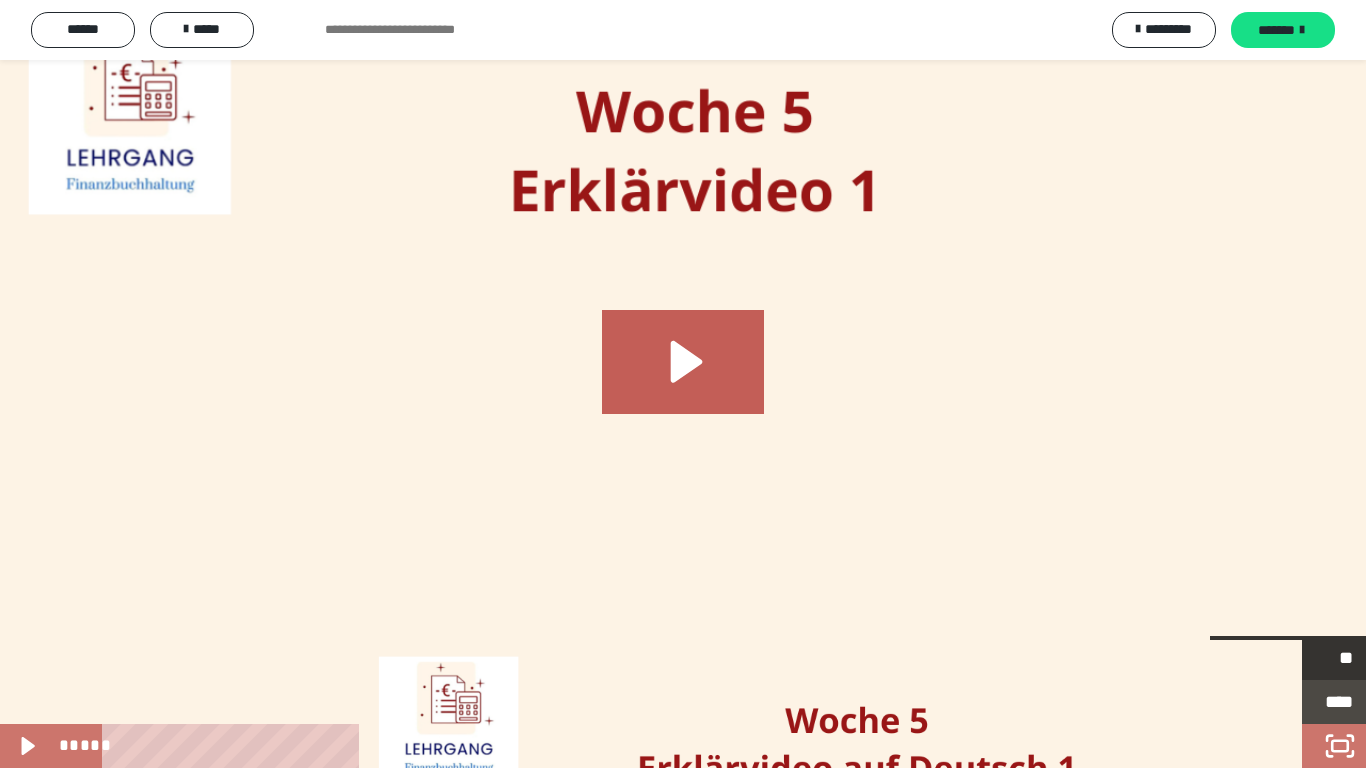 click on "*****" at bounding box center [1255, 658] 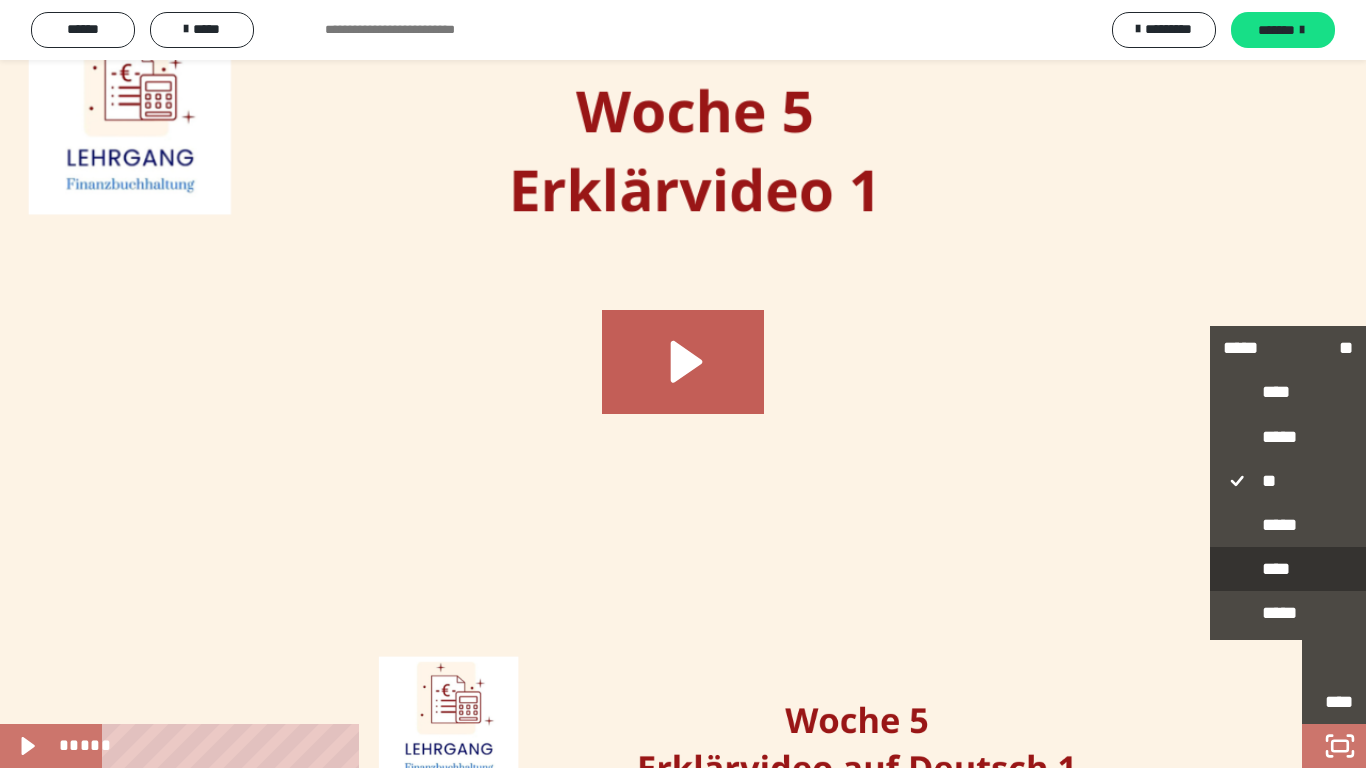 drag, startPoint x: 1271, startPoint y: 569, endPoint x: 1267, endPoint y: 581, distance: 12.649111 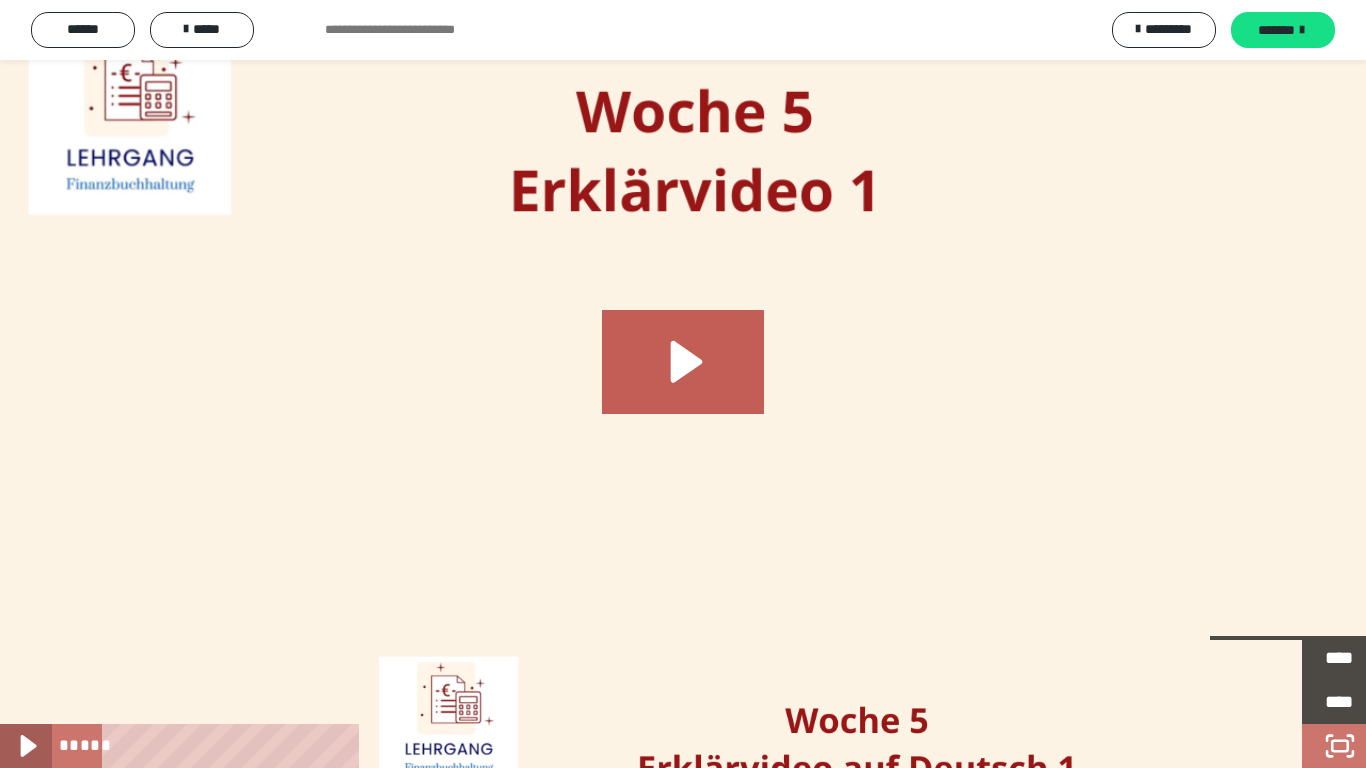 click 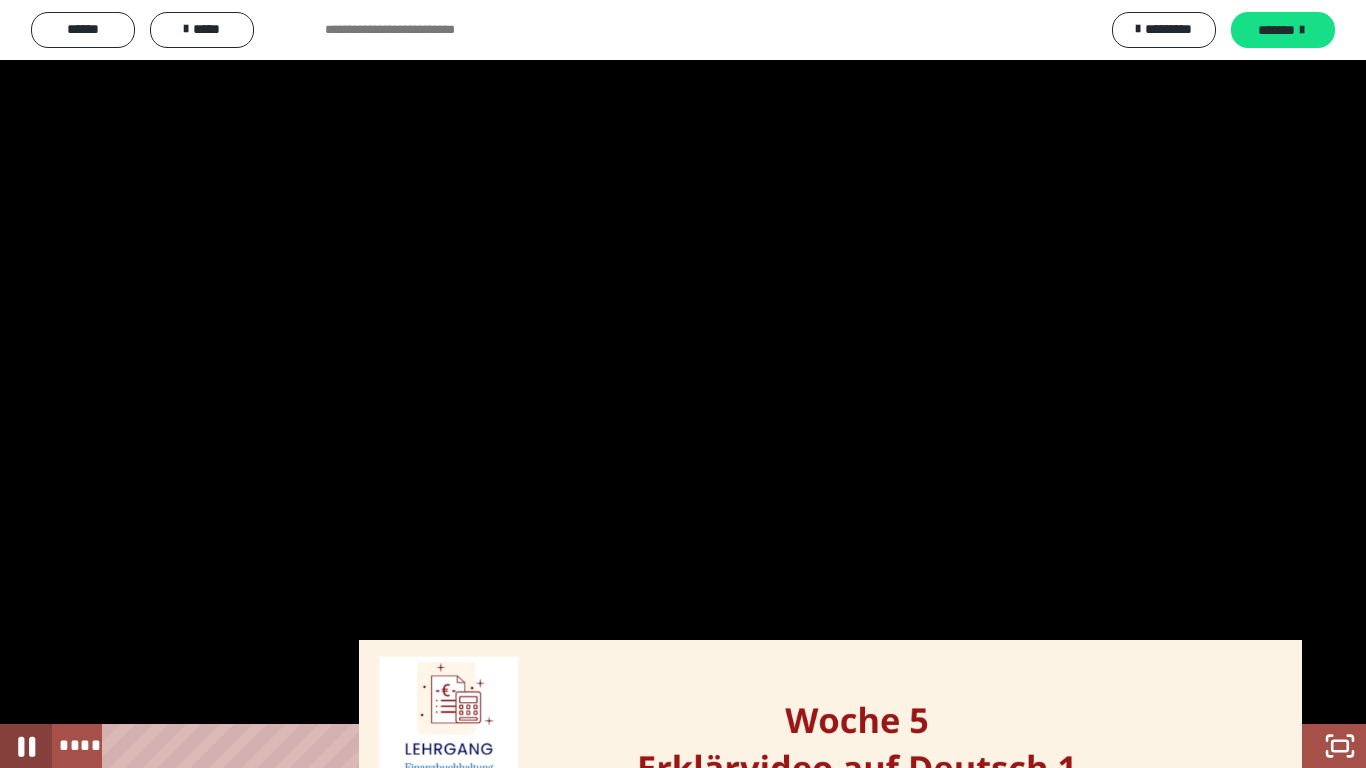 click 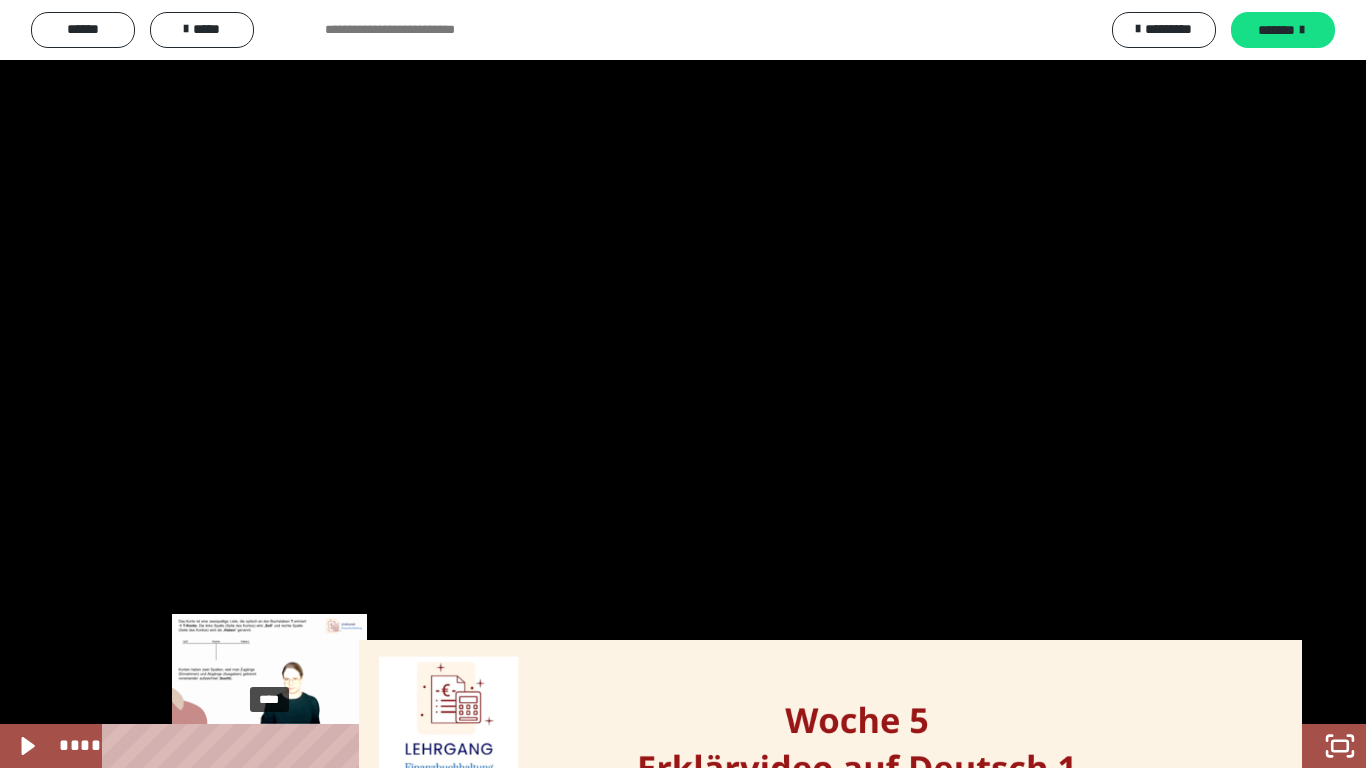 click on "****" at bounding box center [659, 746] 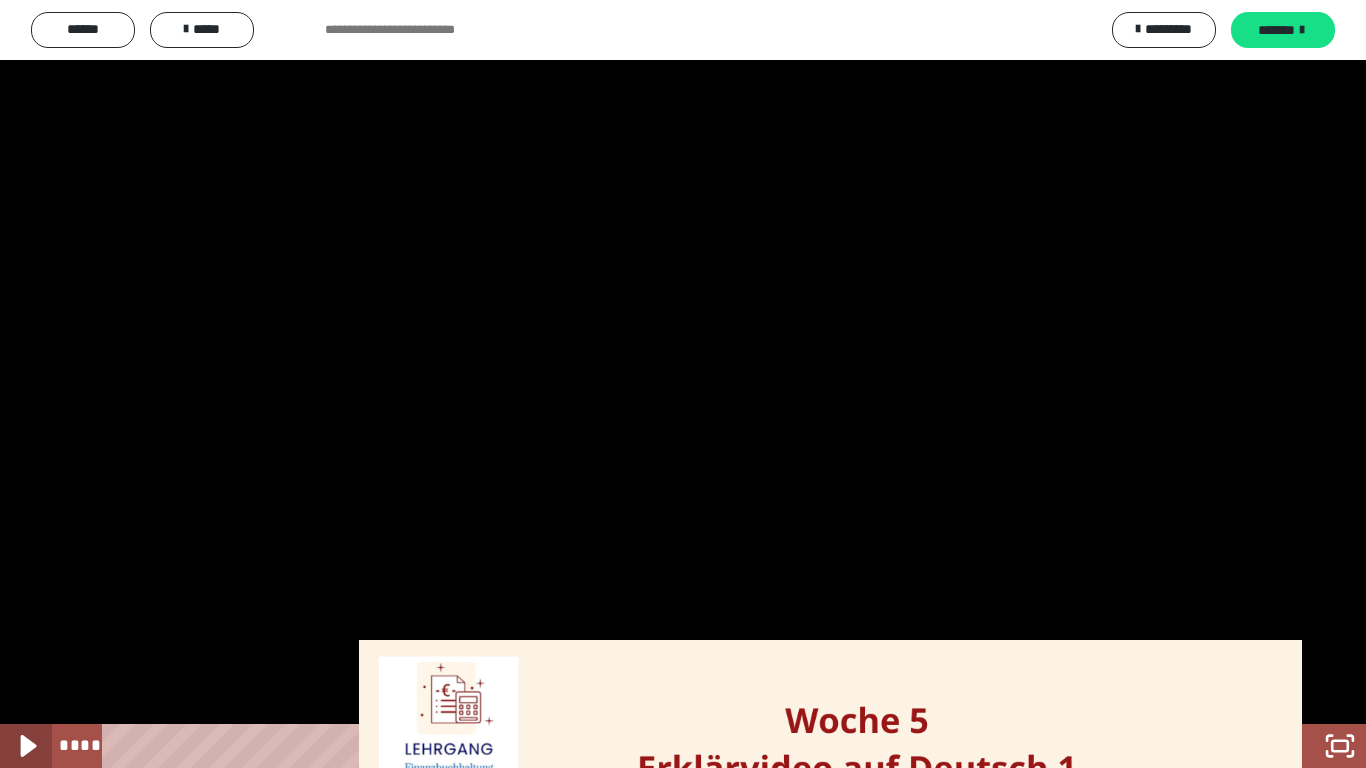 click 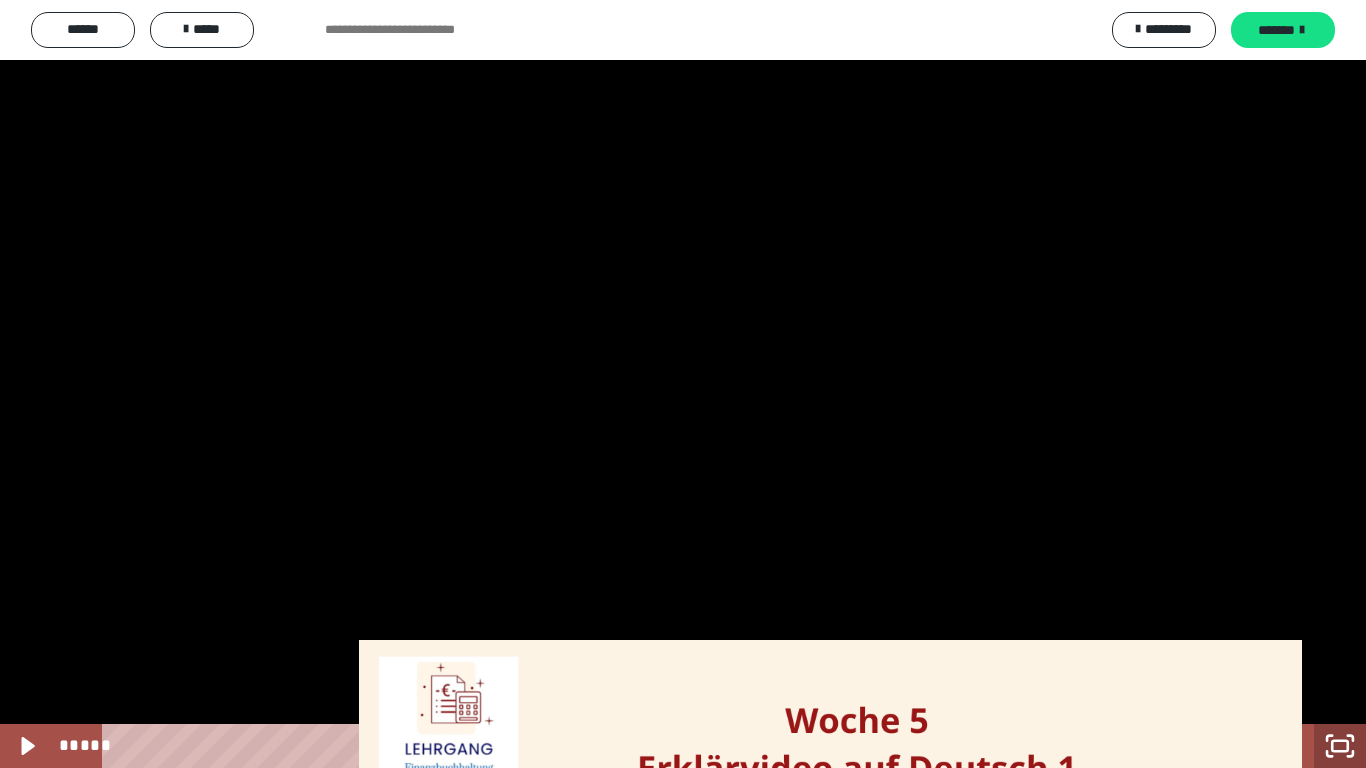 click 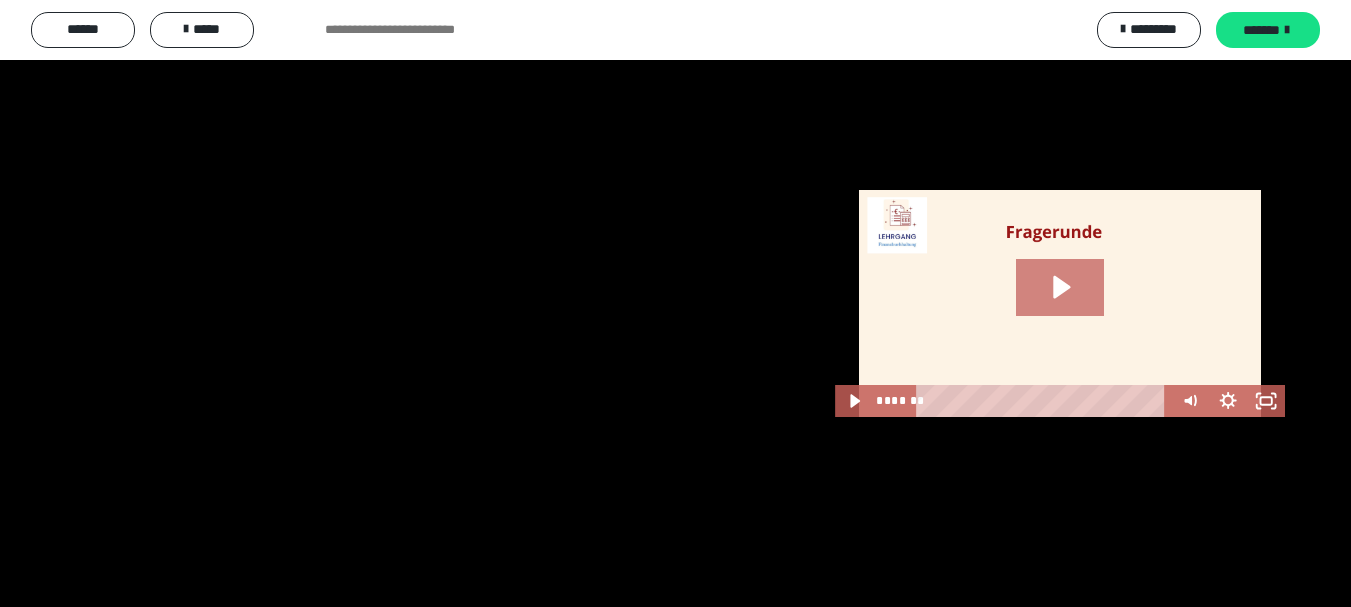 scroll, scrollTop: 3912, scrollLeft: 0, axis: vertical 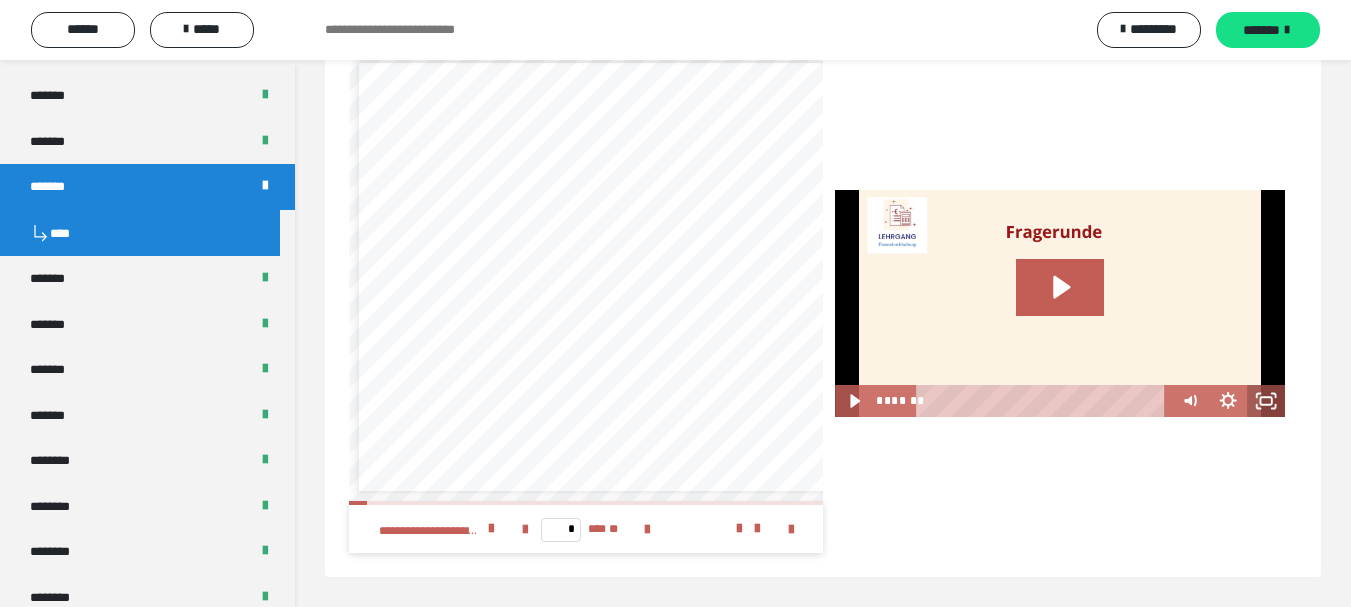 click 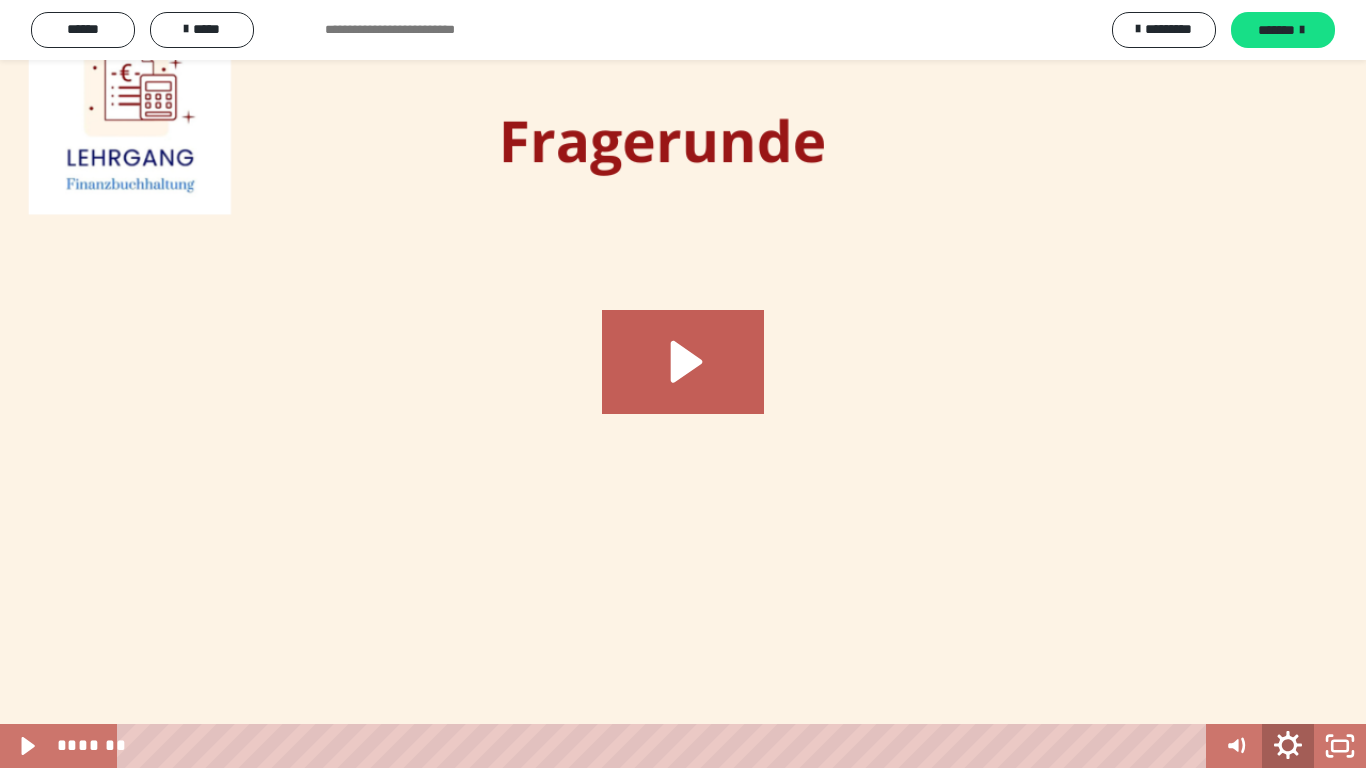 click 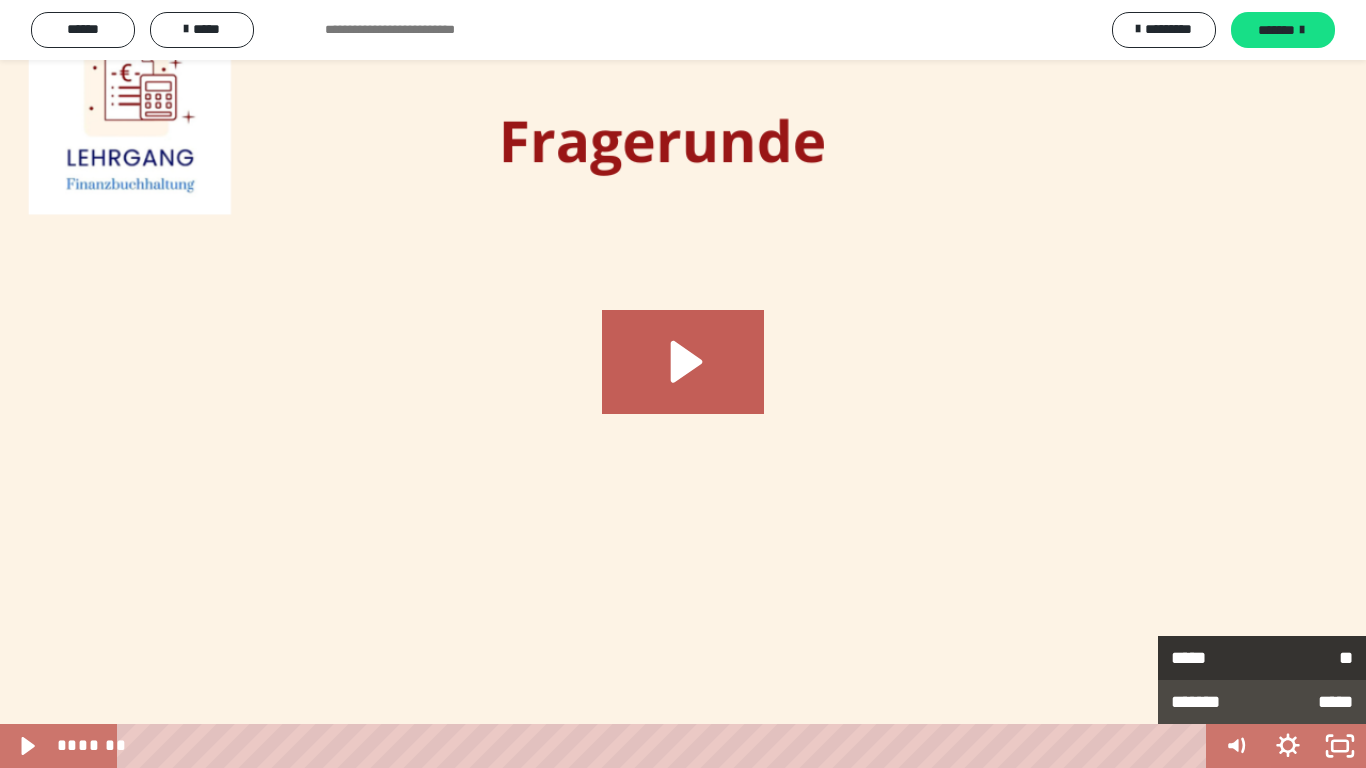 click on "*****" at bounding box center (1216, 658) 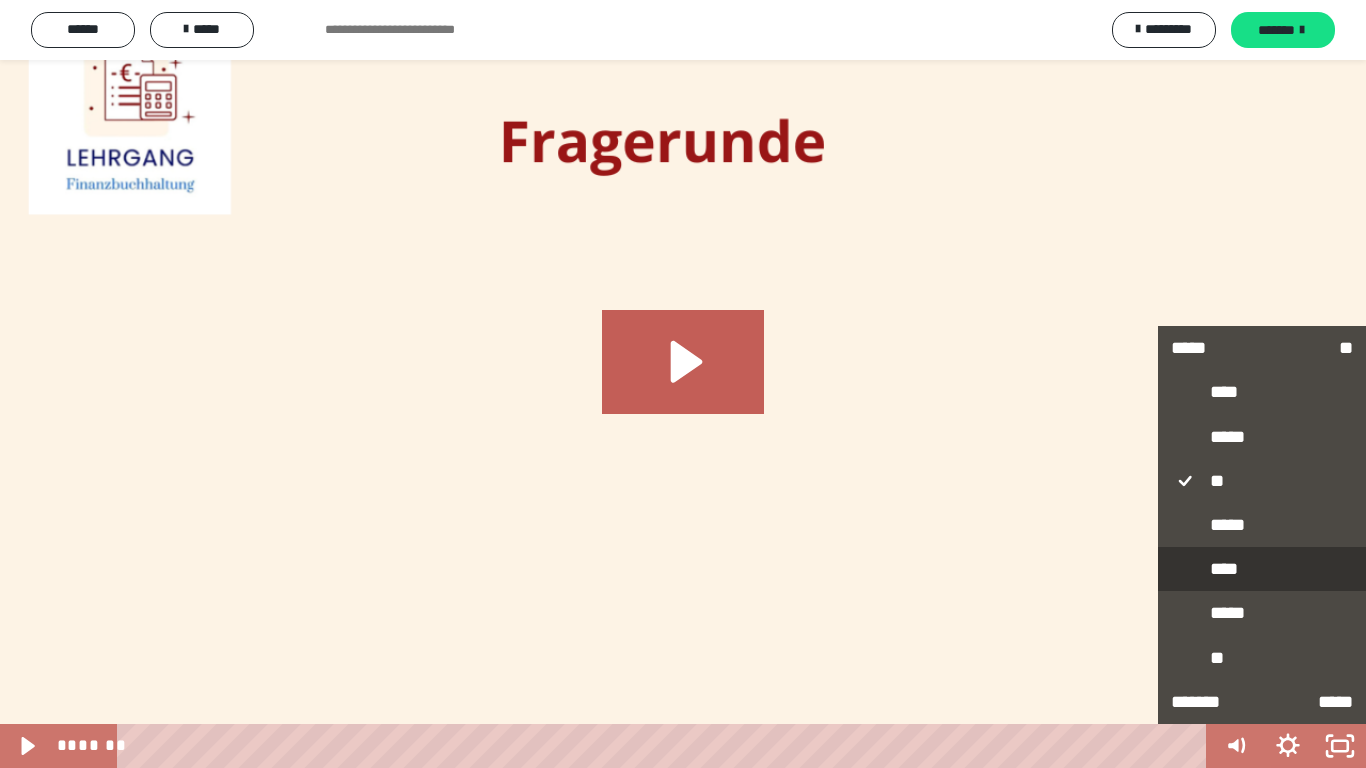 click on "****" at bounding box center [1262, 570] 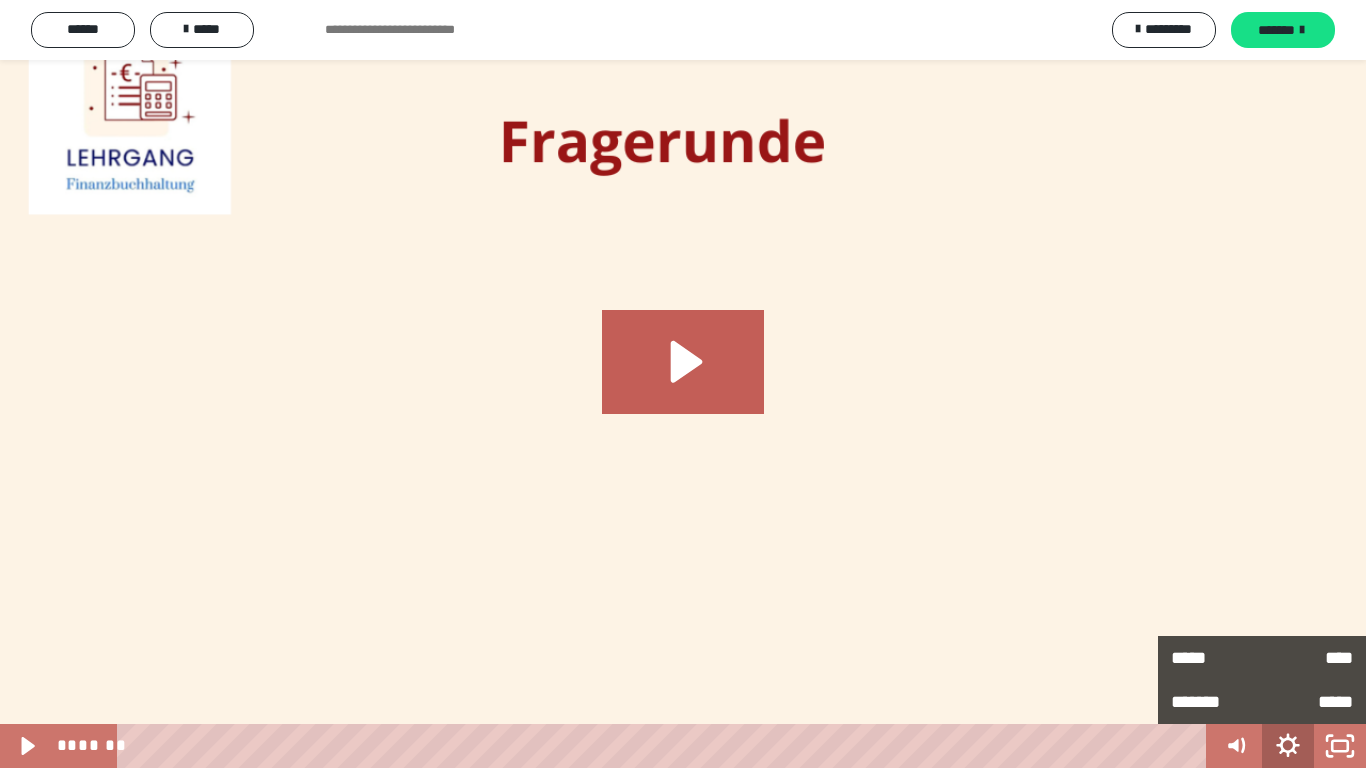 click 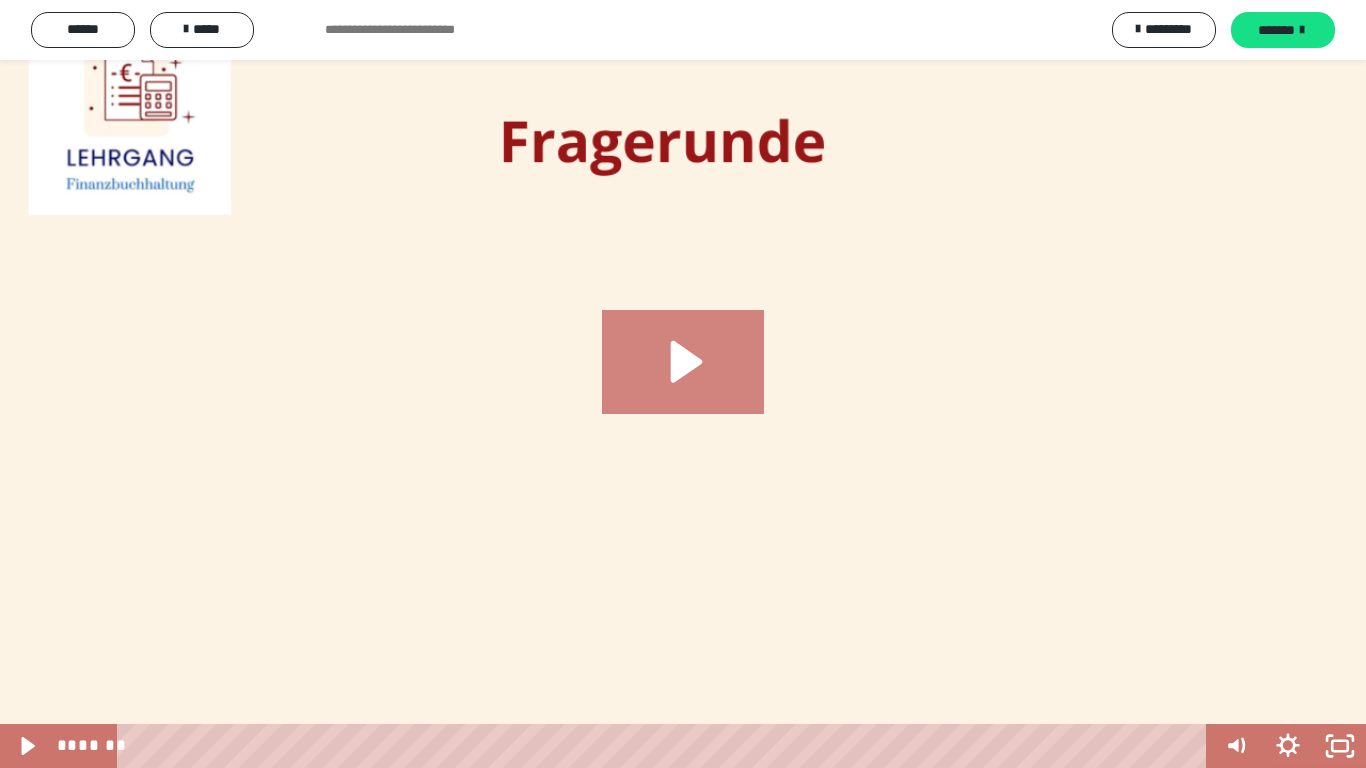click 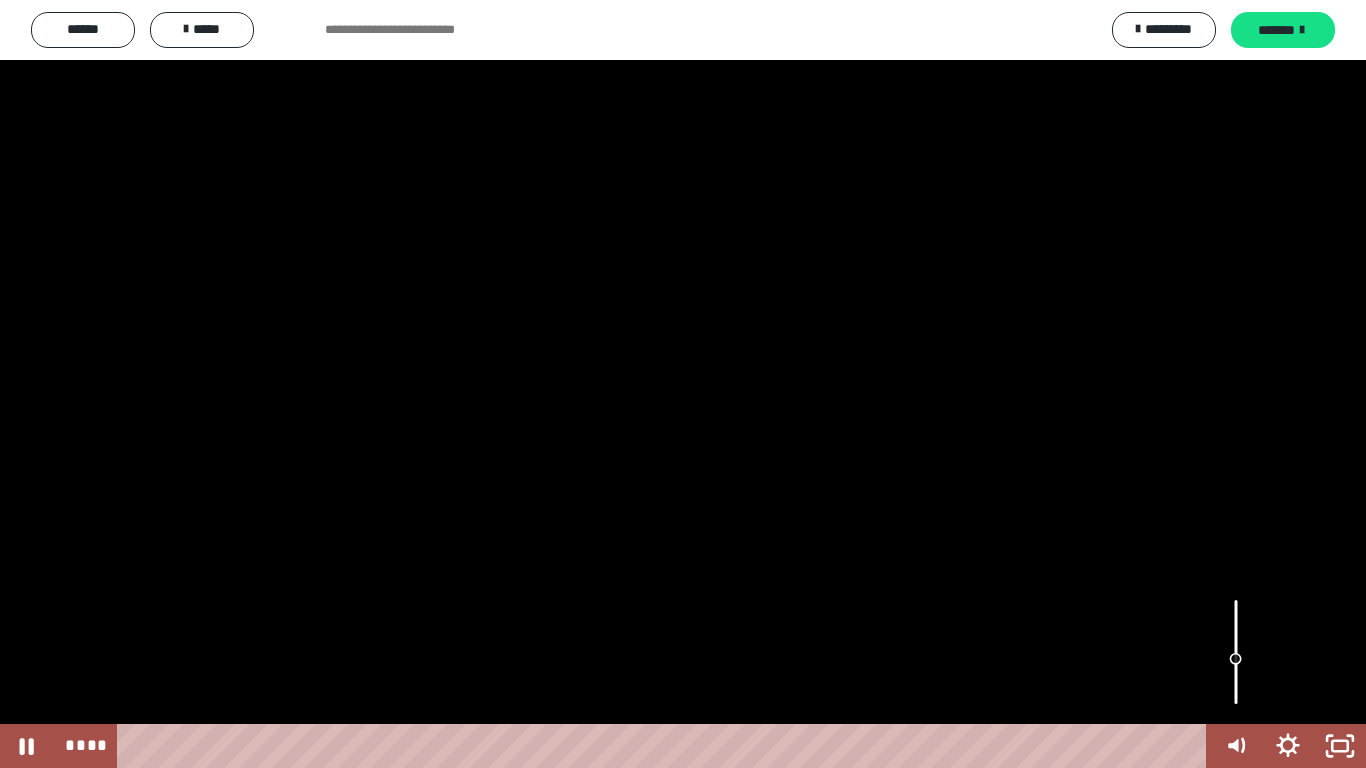 click at bounding box center (1236, 652) 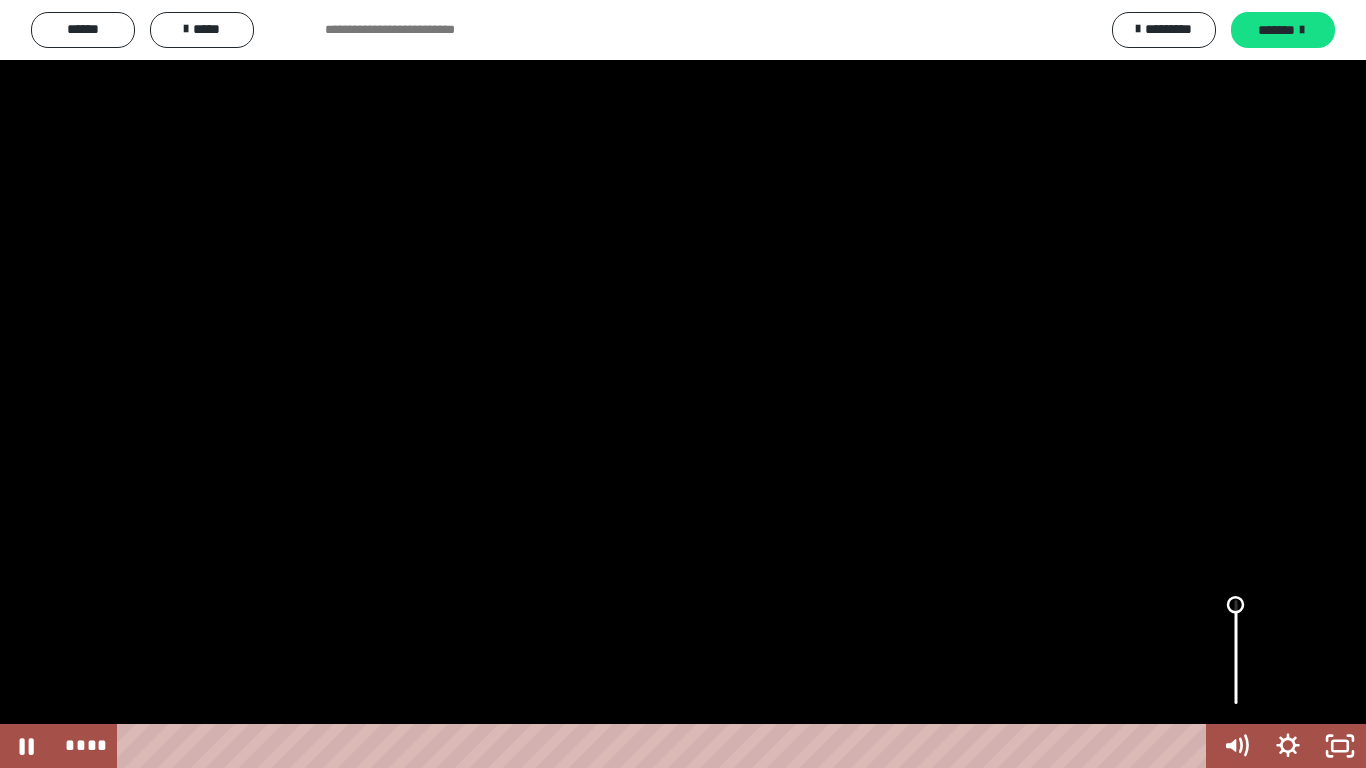 click at bounding box center [1236, 652] 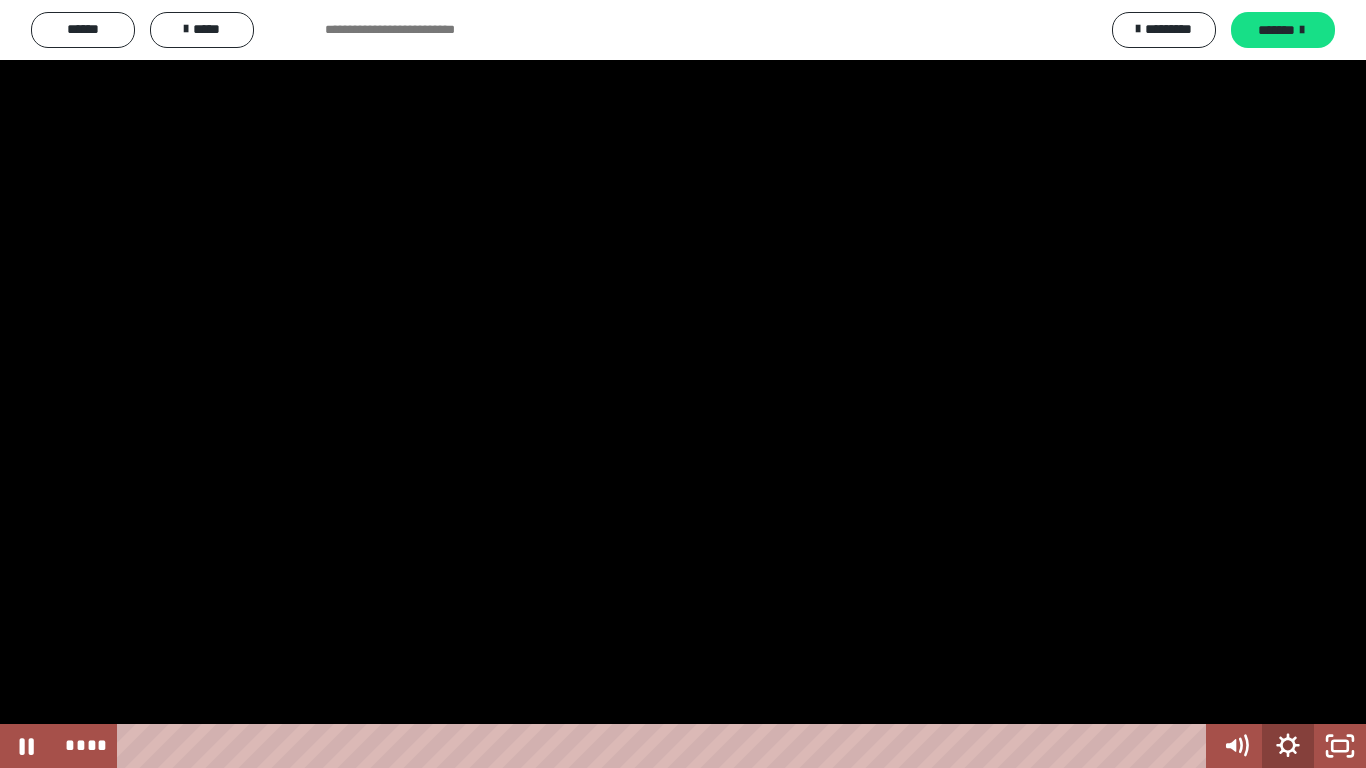 click 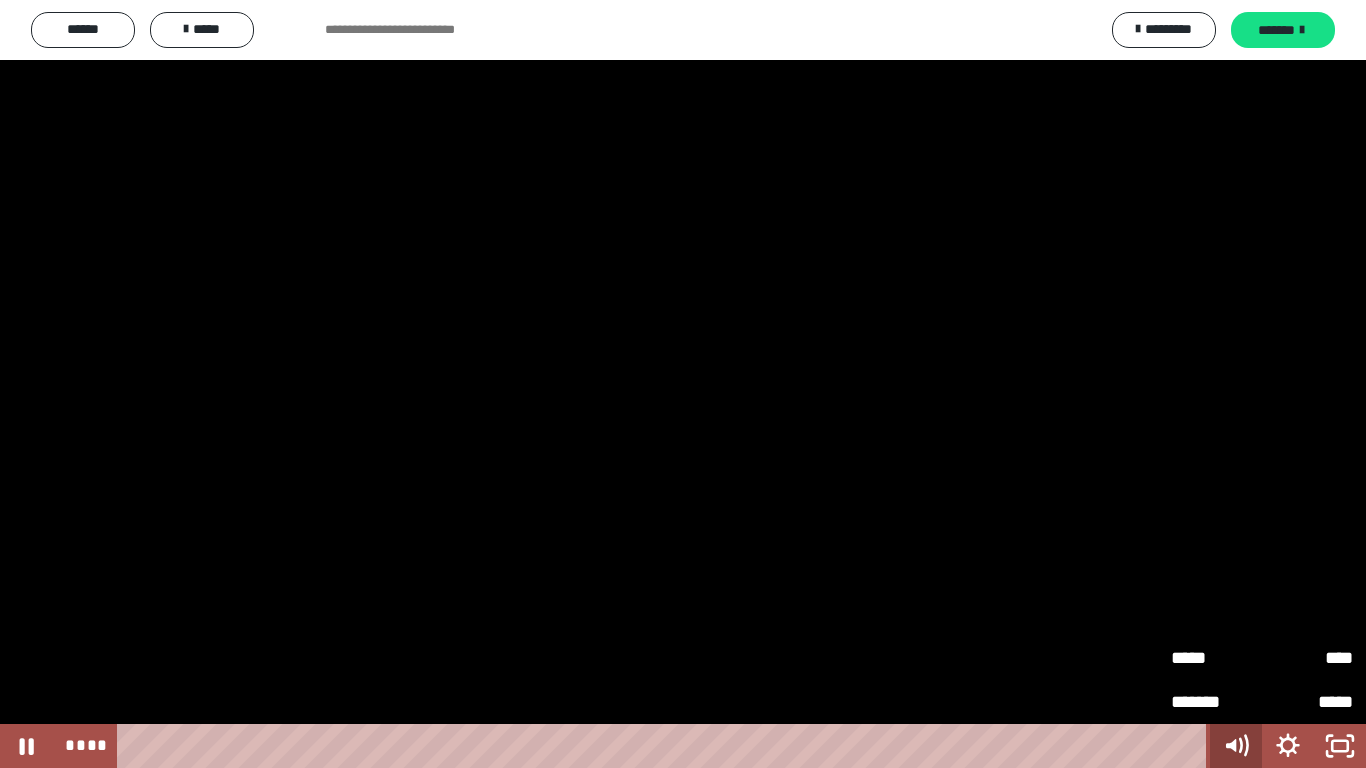 click 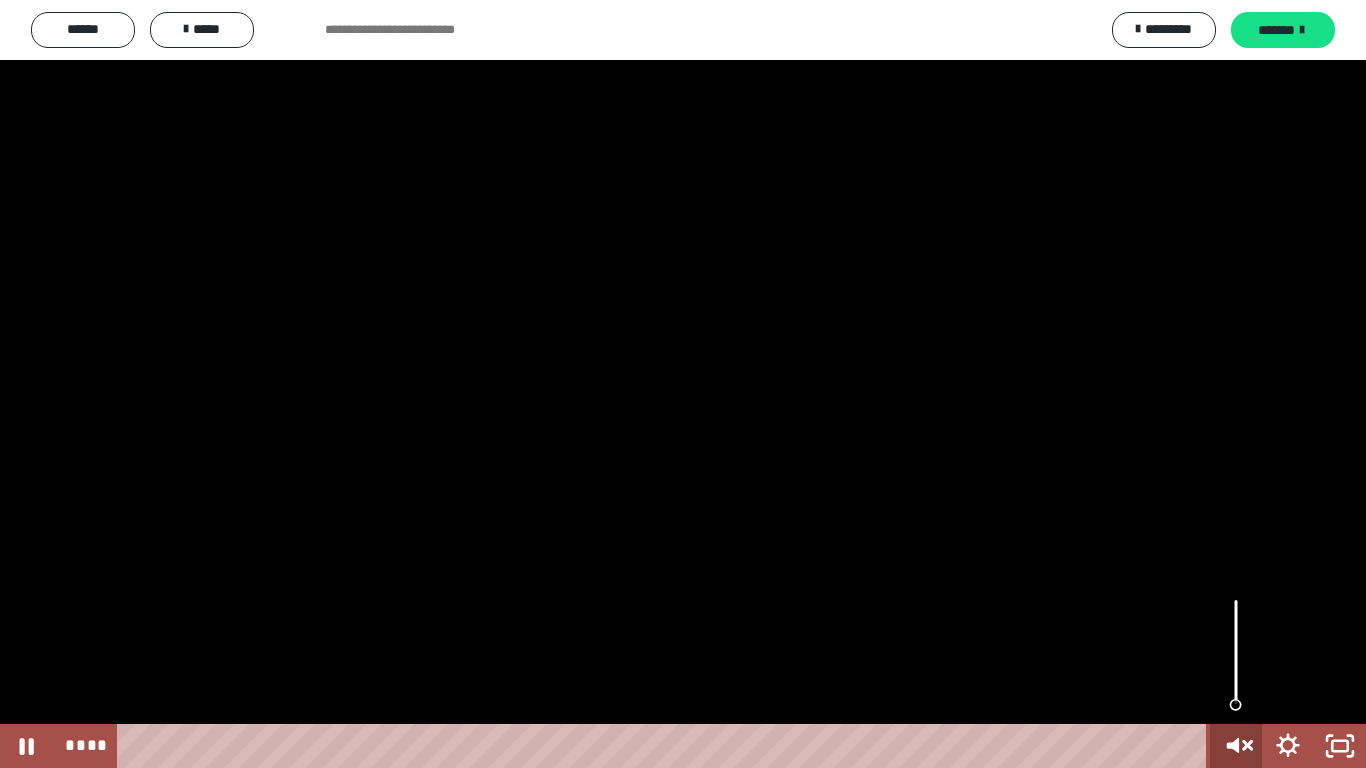 click 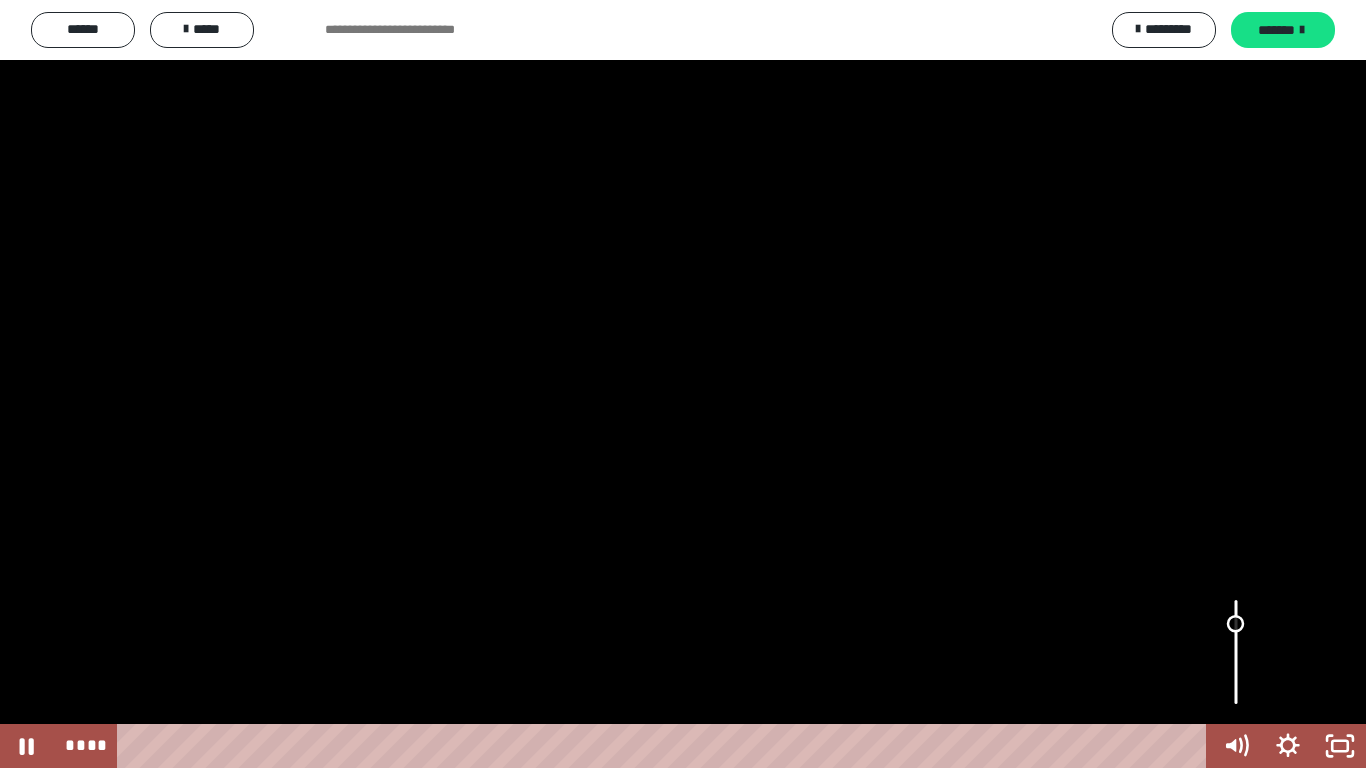 click at bounding box center [1236, 652] 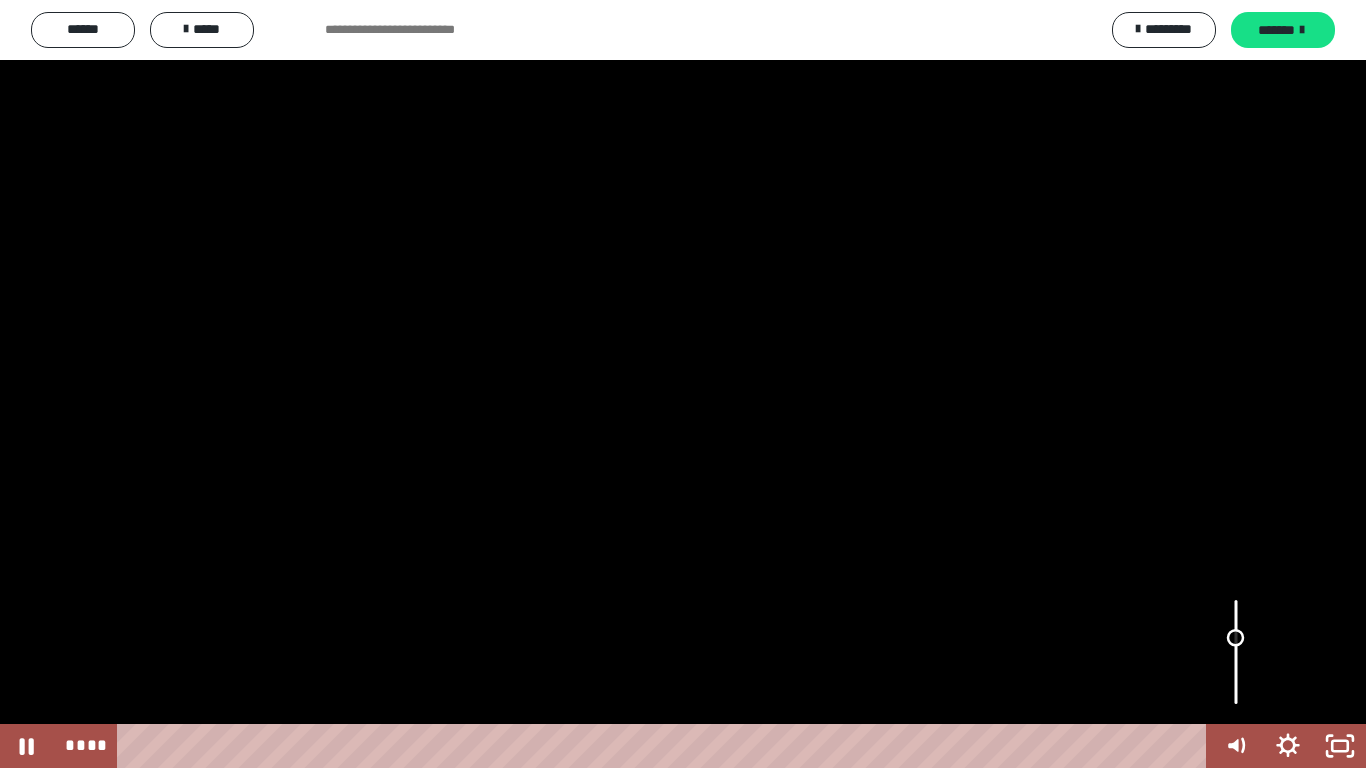 click at bounding box center [1236, 652] 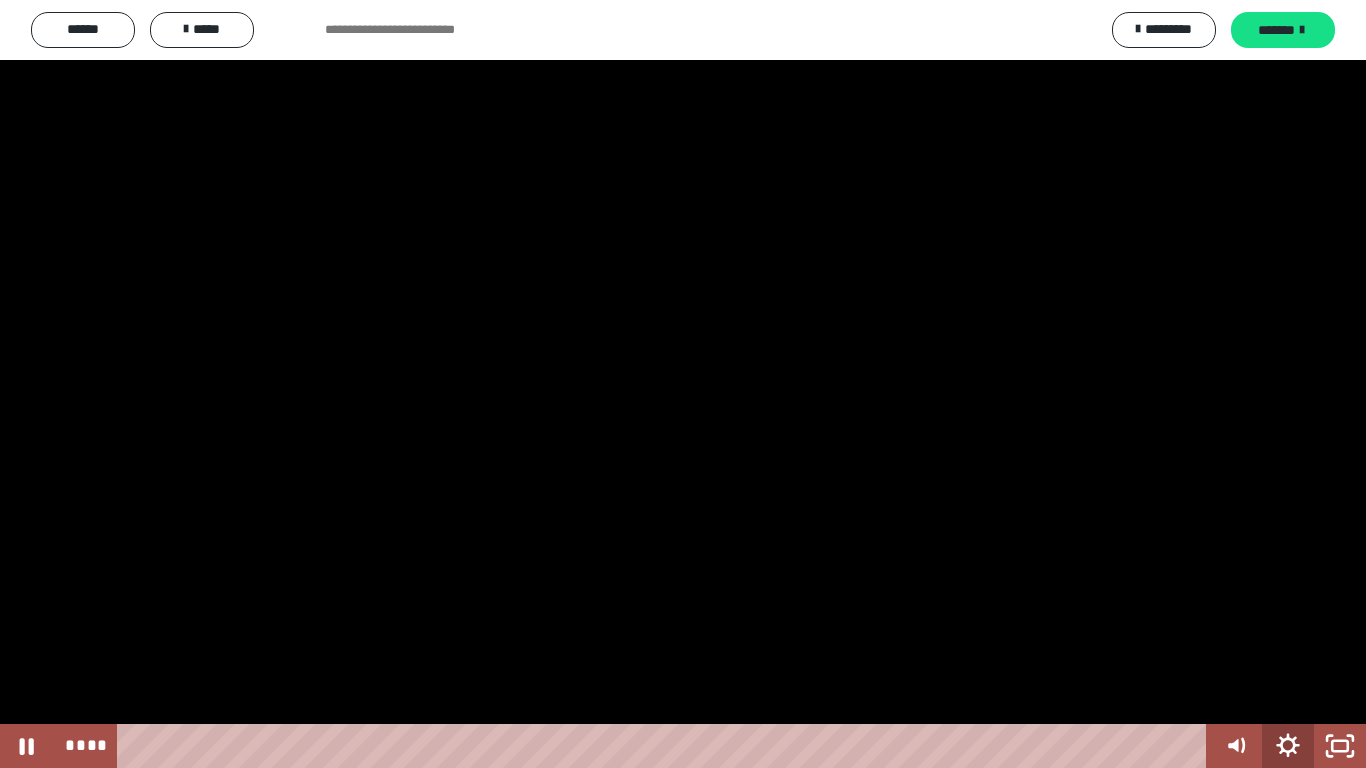 click 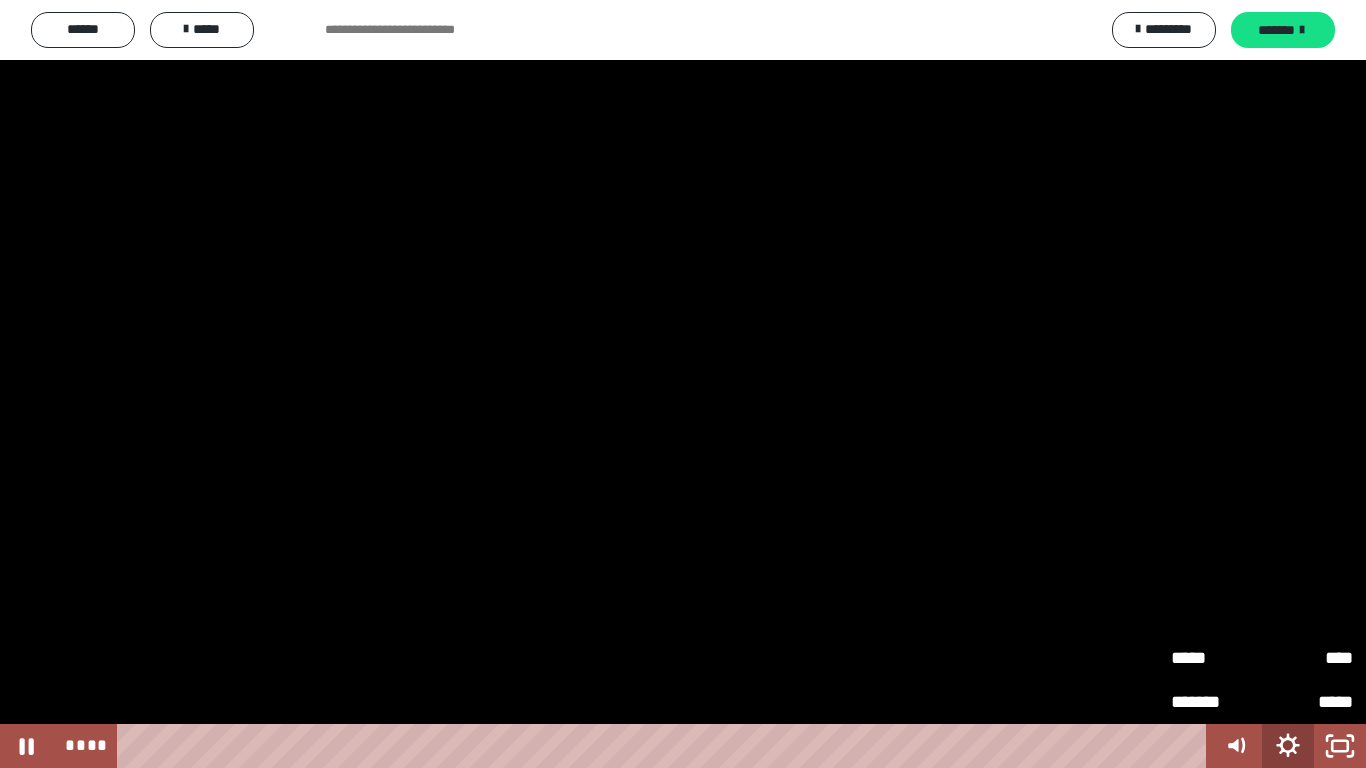 click 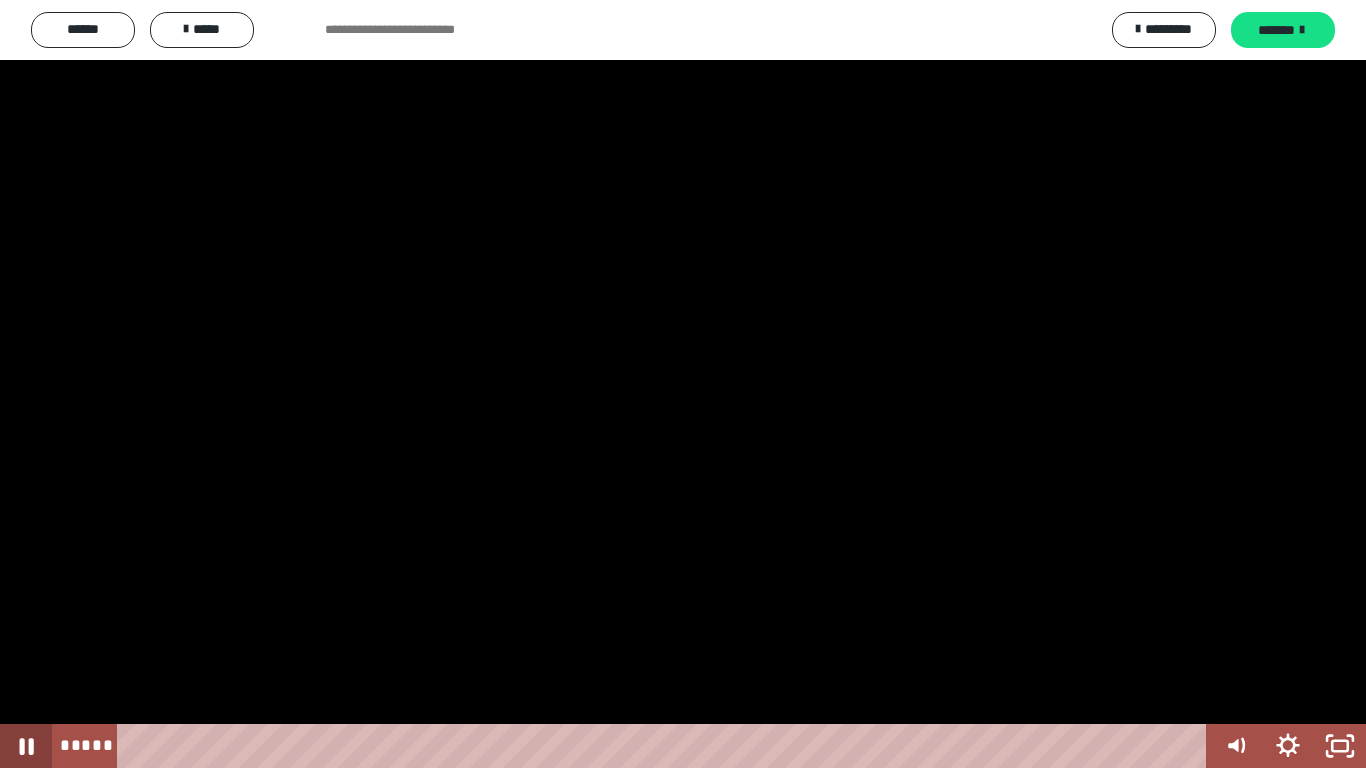 click 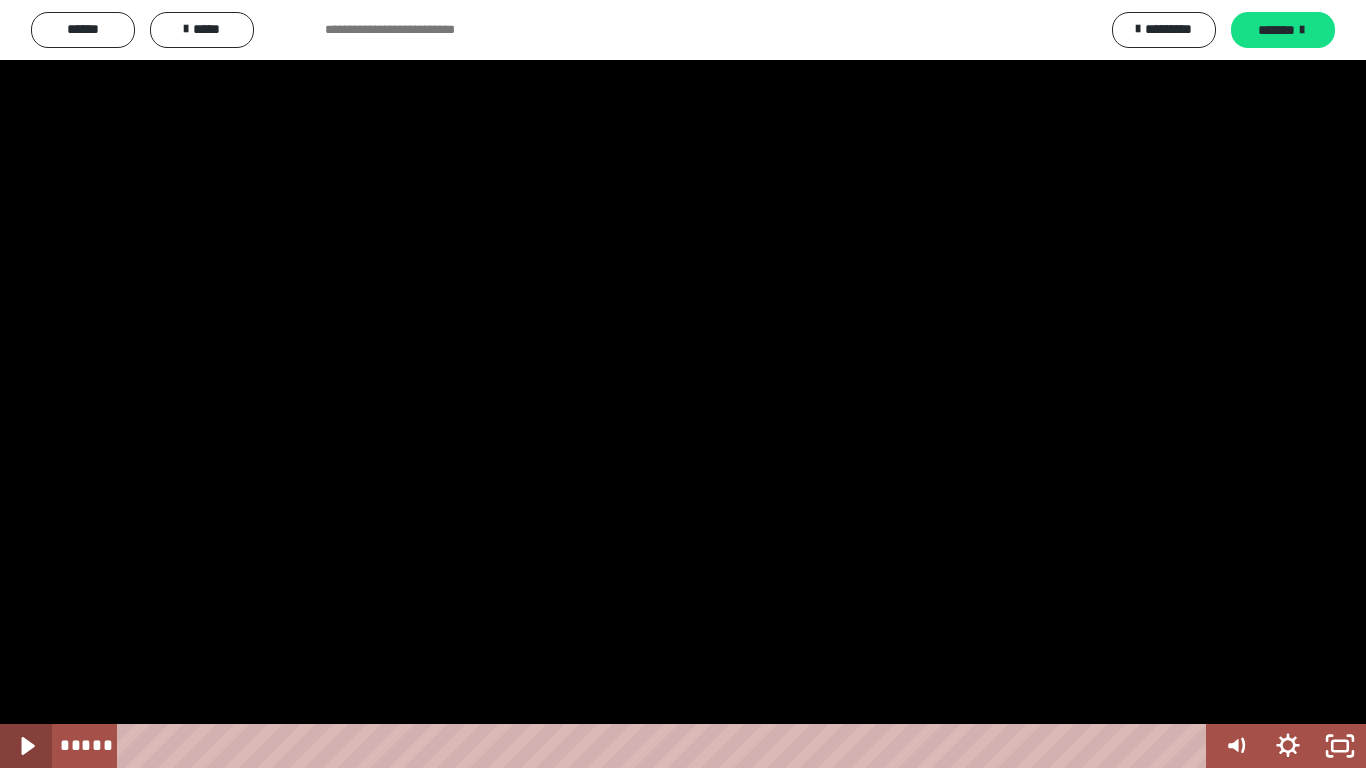 click 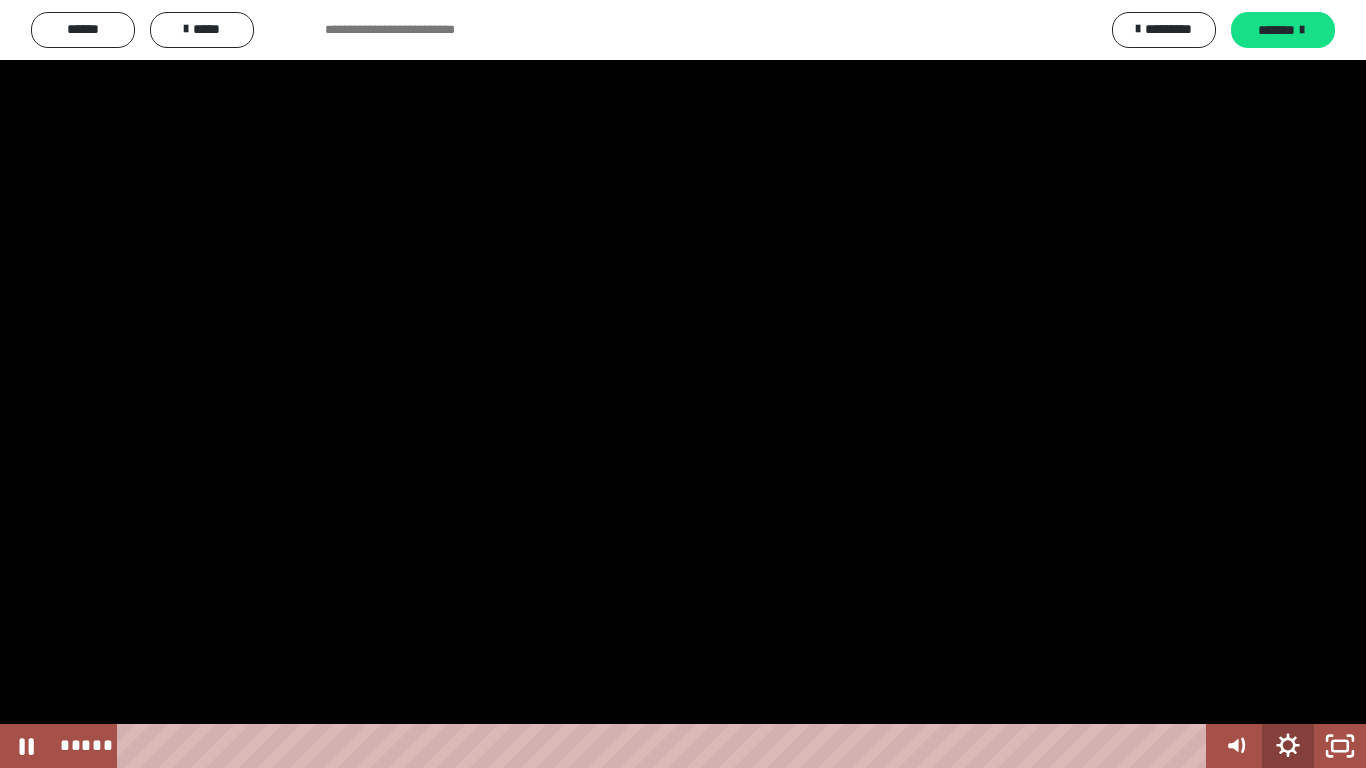 click 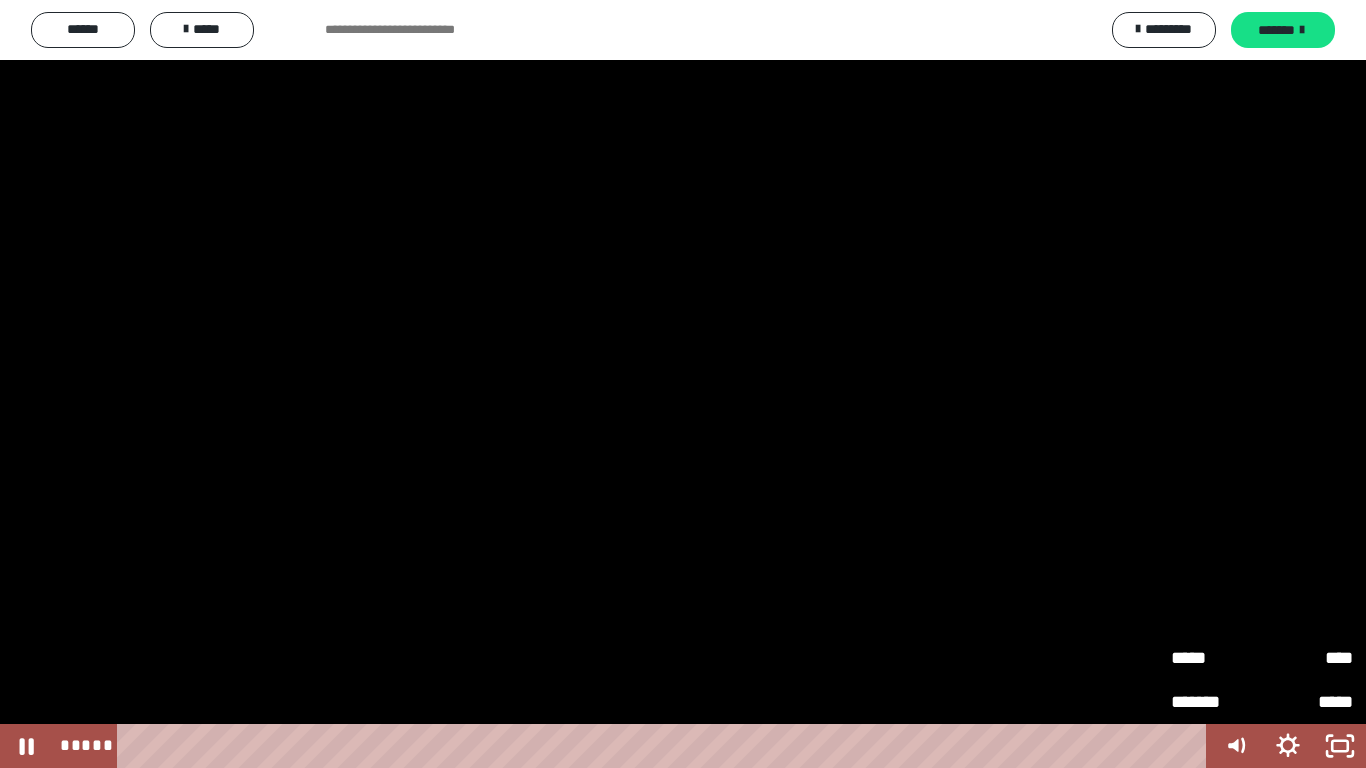 click on "****" at bounding box center (1307, 649) 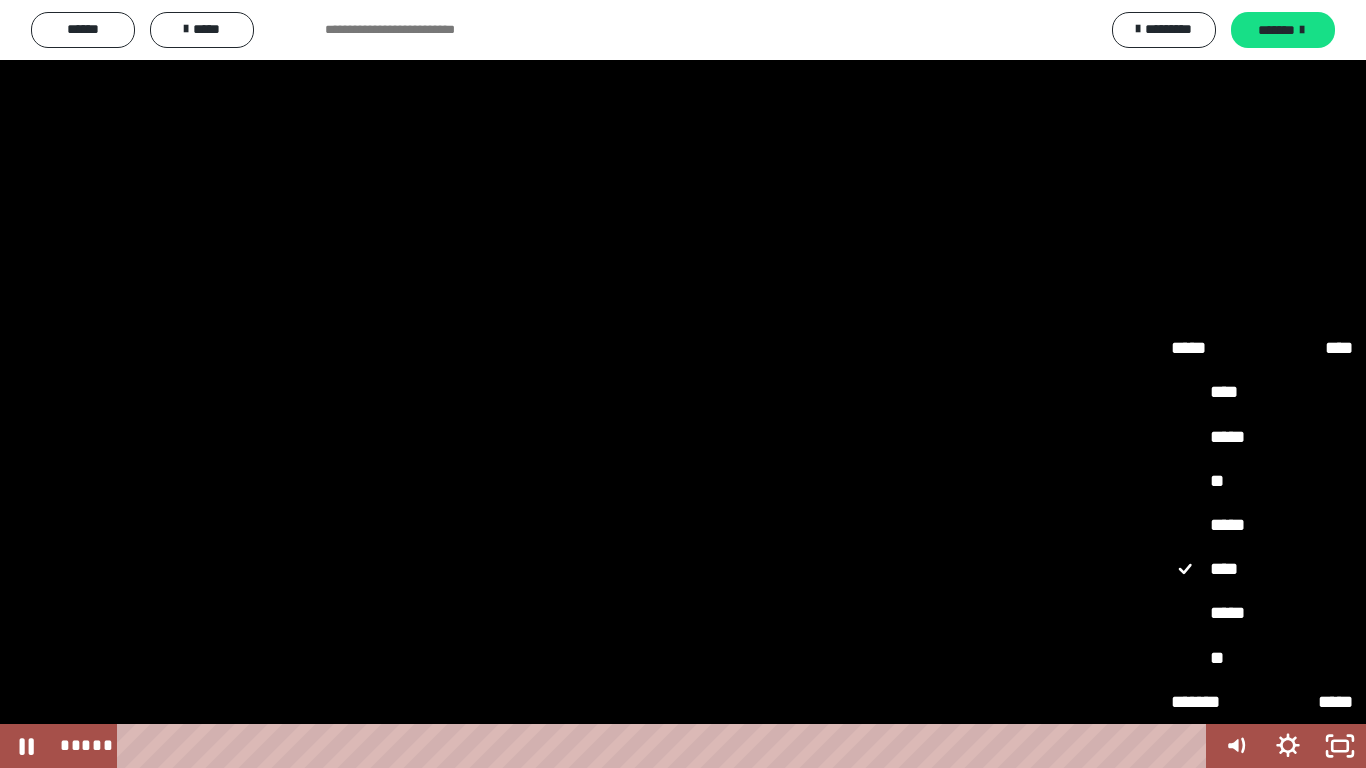 click on "*****" at bounding box center (1262, 614) 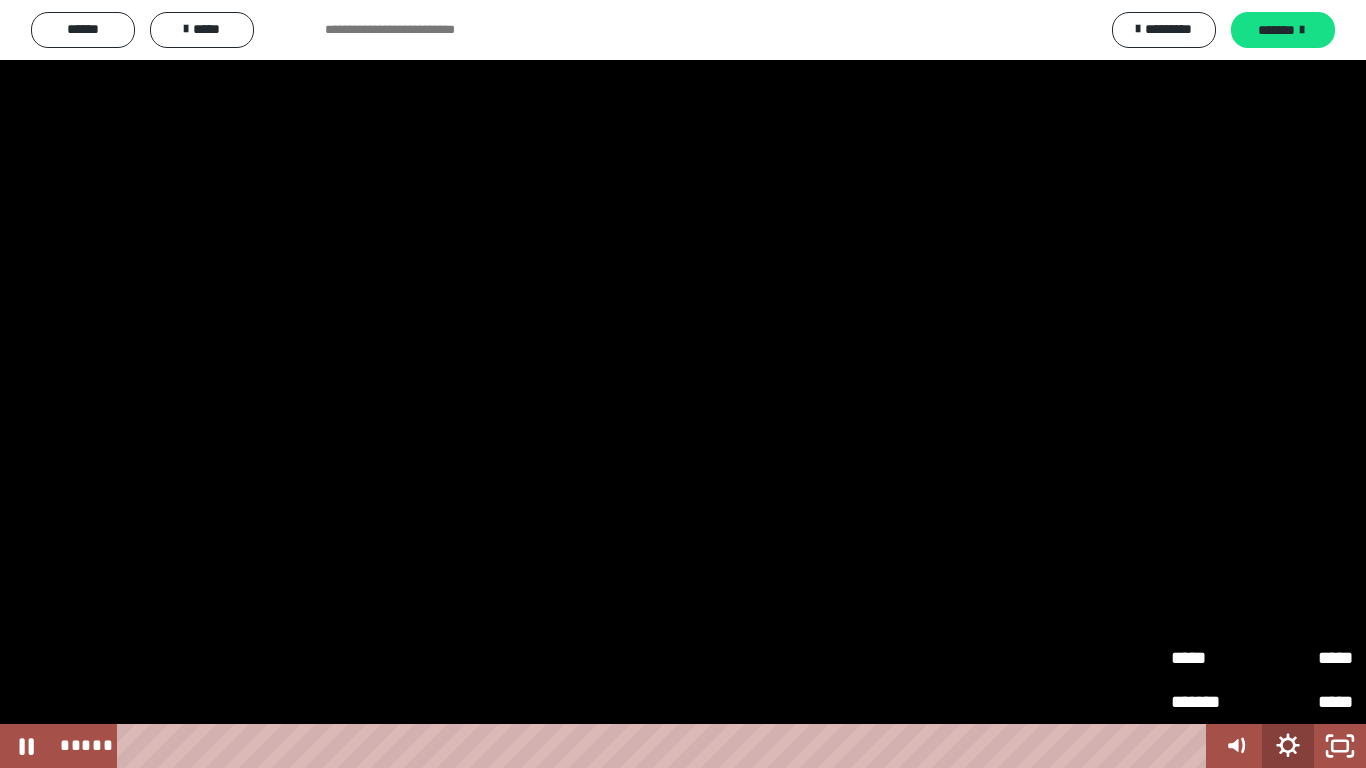 click 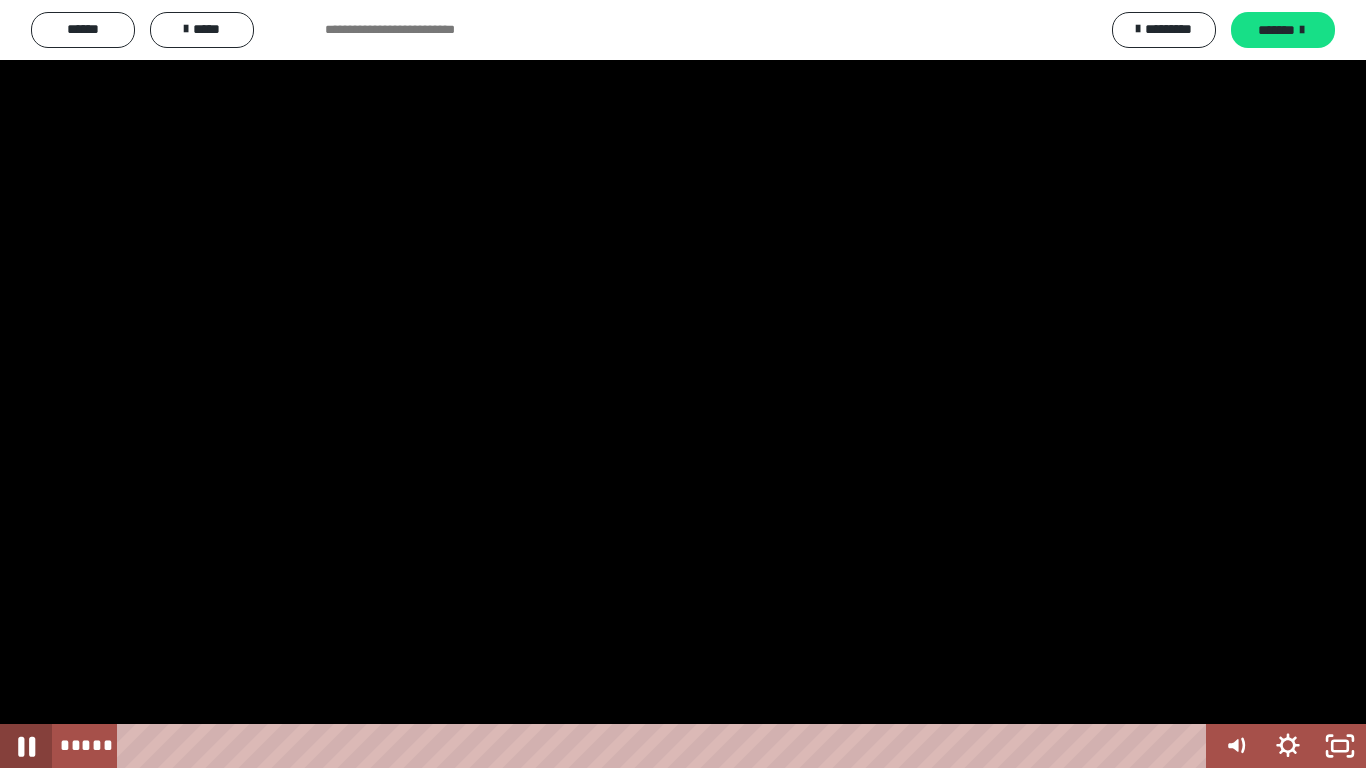 click 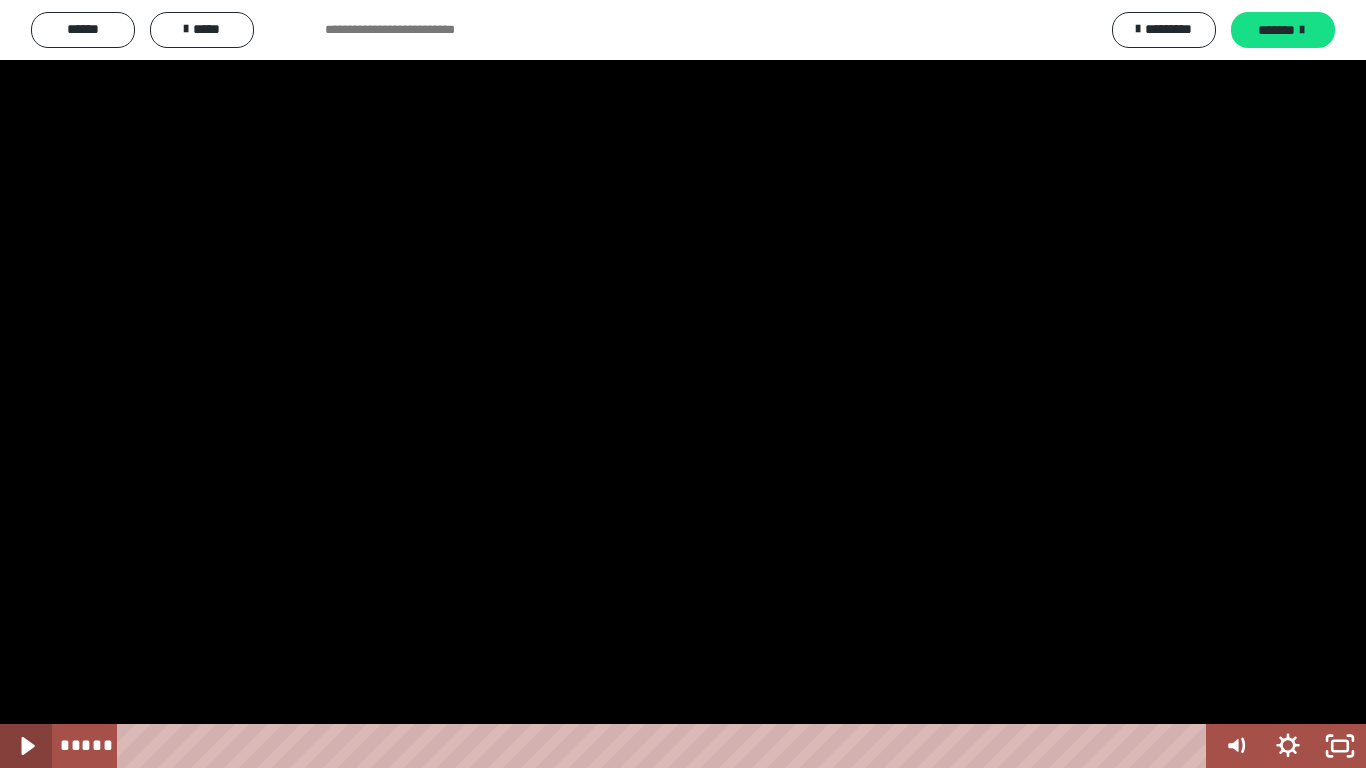 click 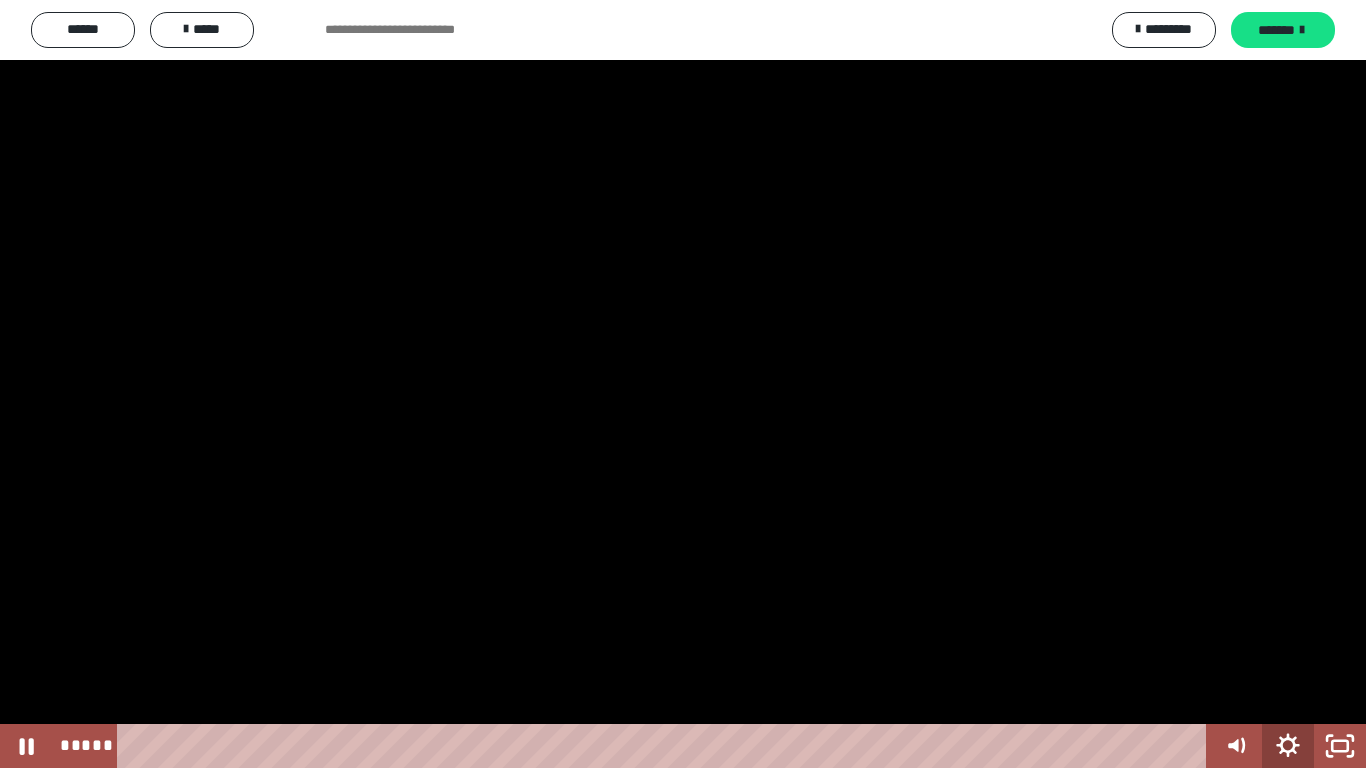 click 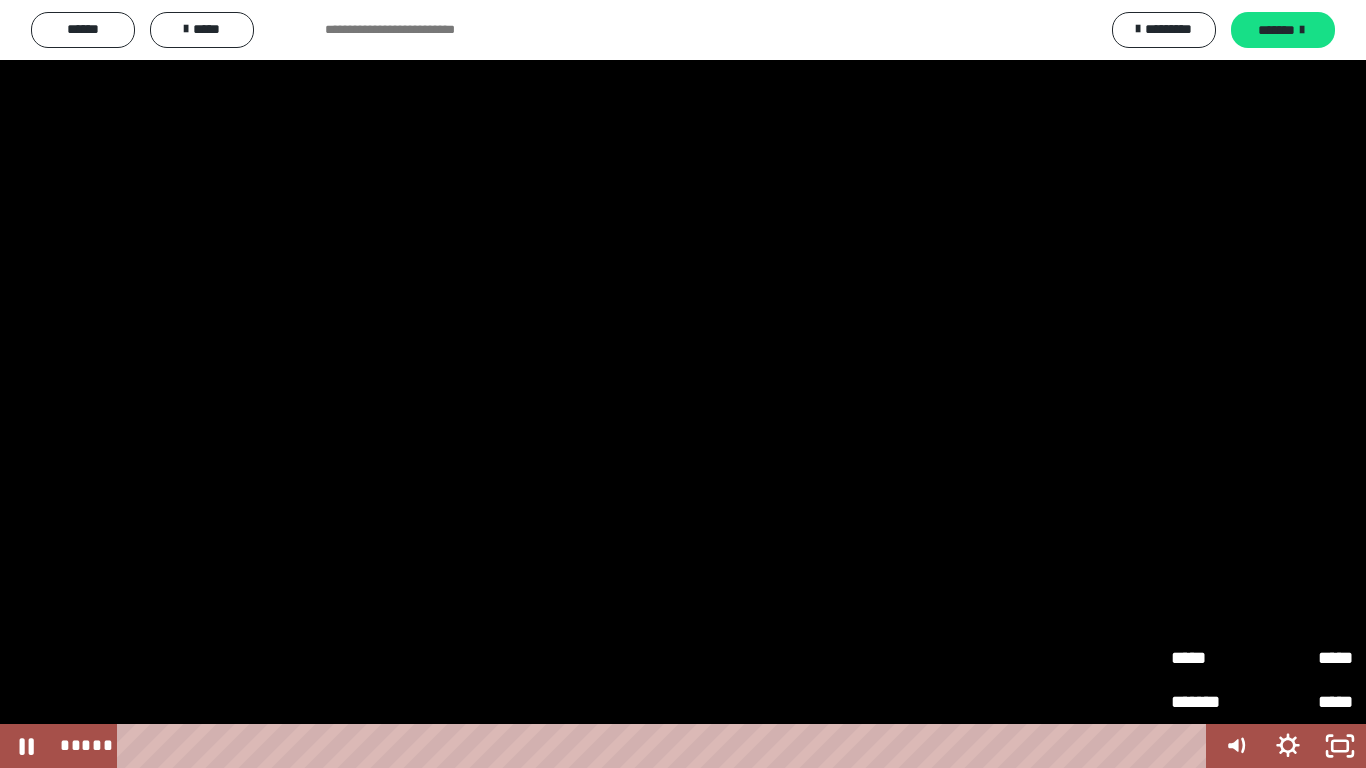 click on "*****" at bounding box center [1307, 649] 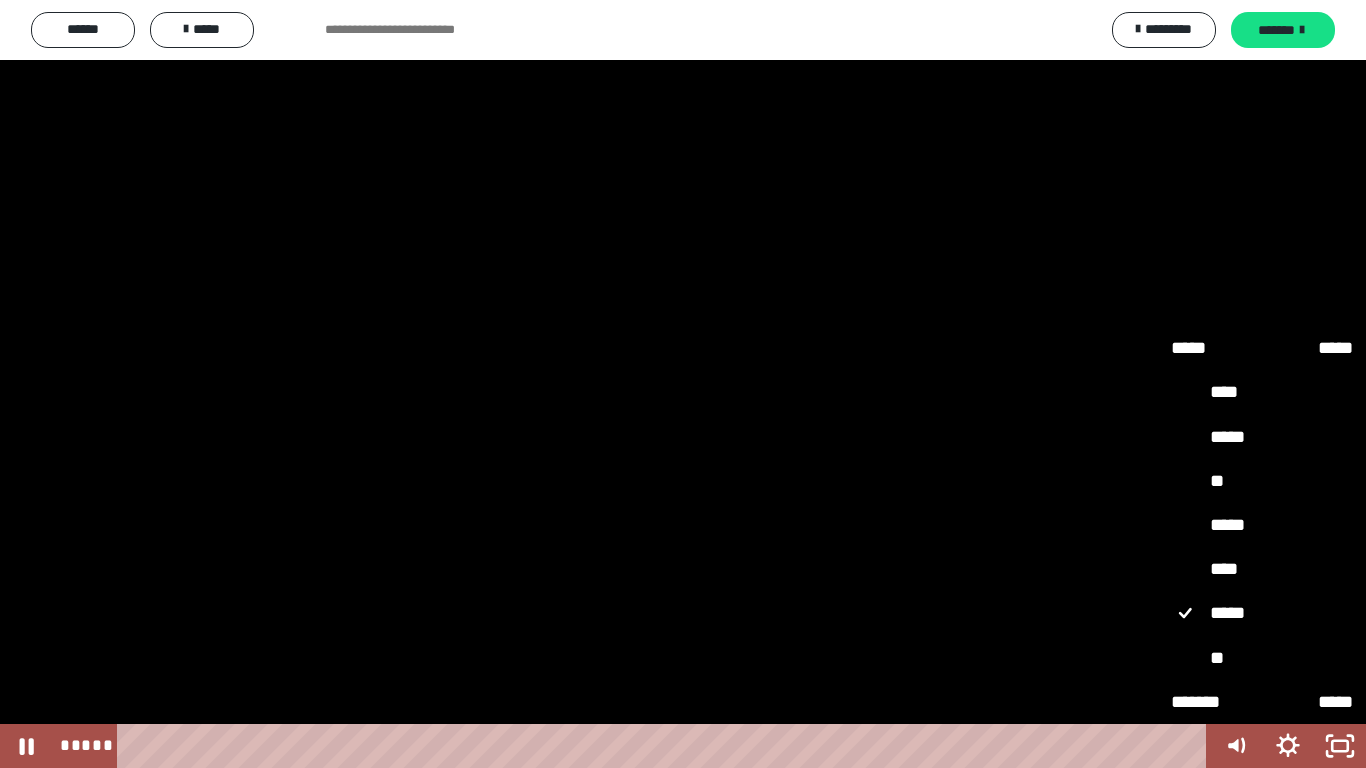 click on "****" at bounding box center (1262, 570) 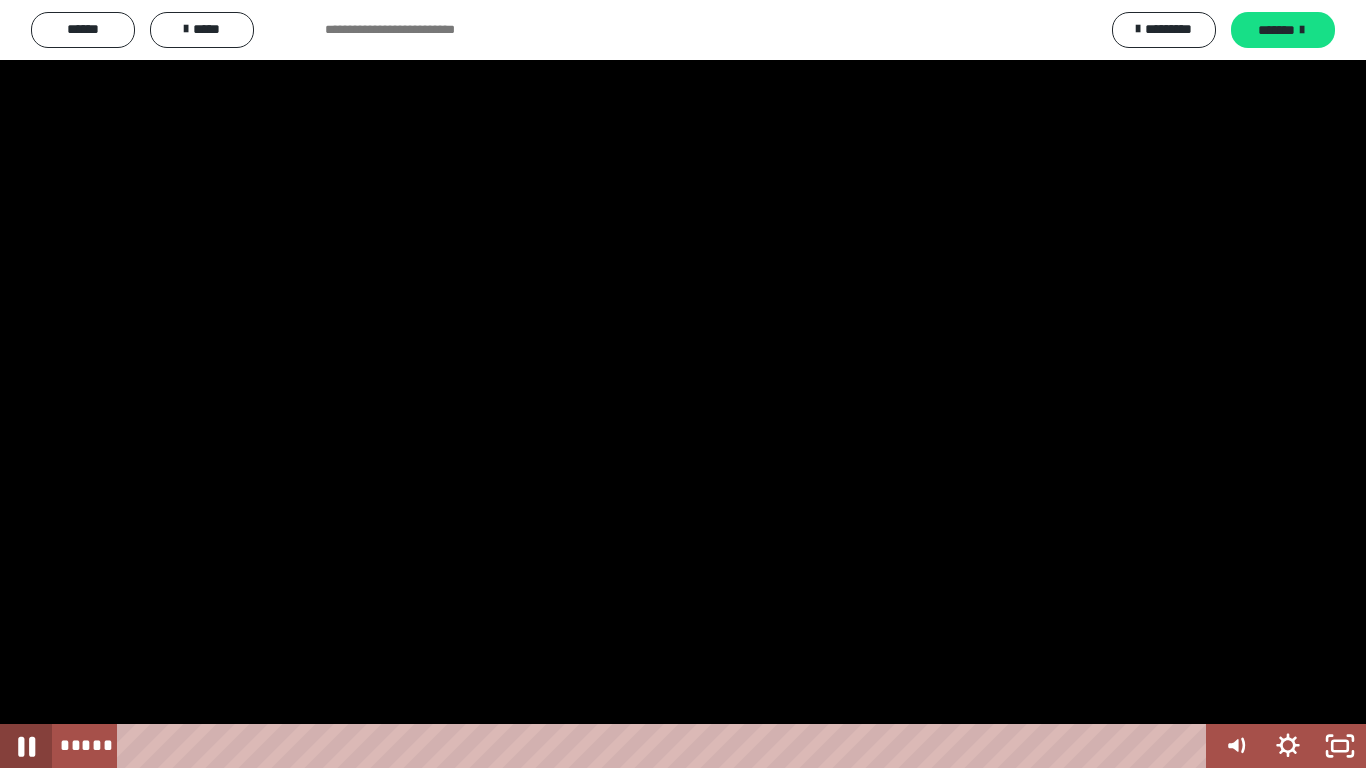 click 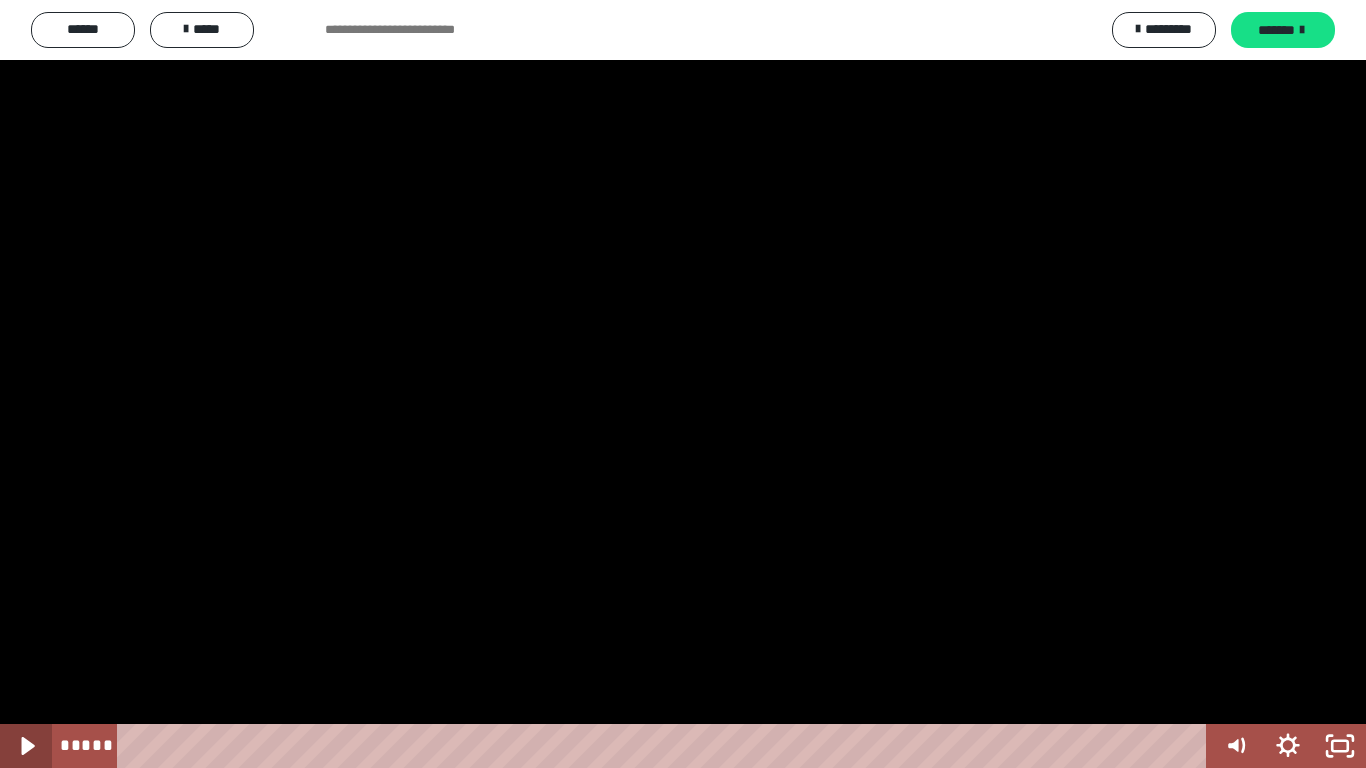click 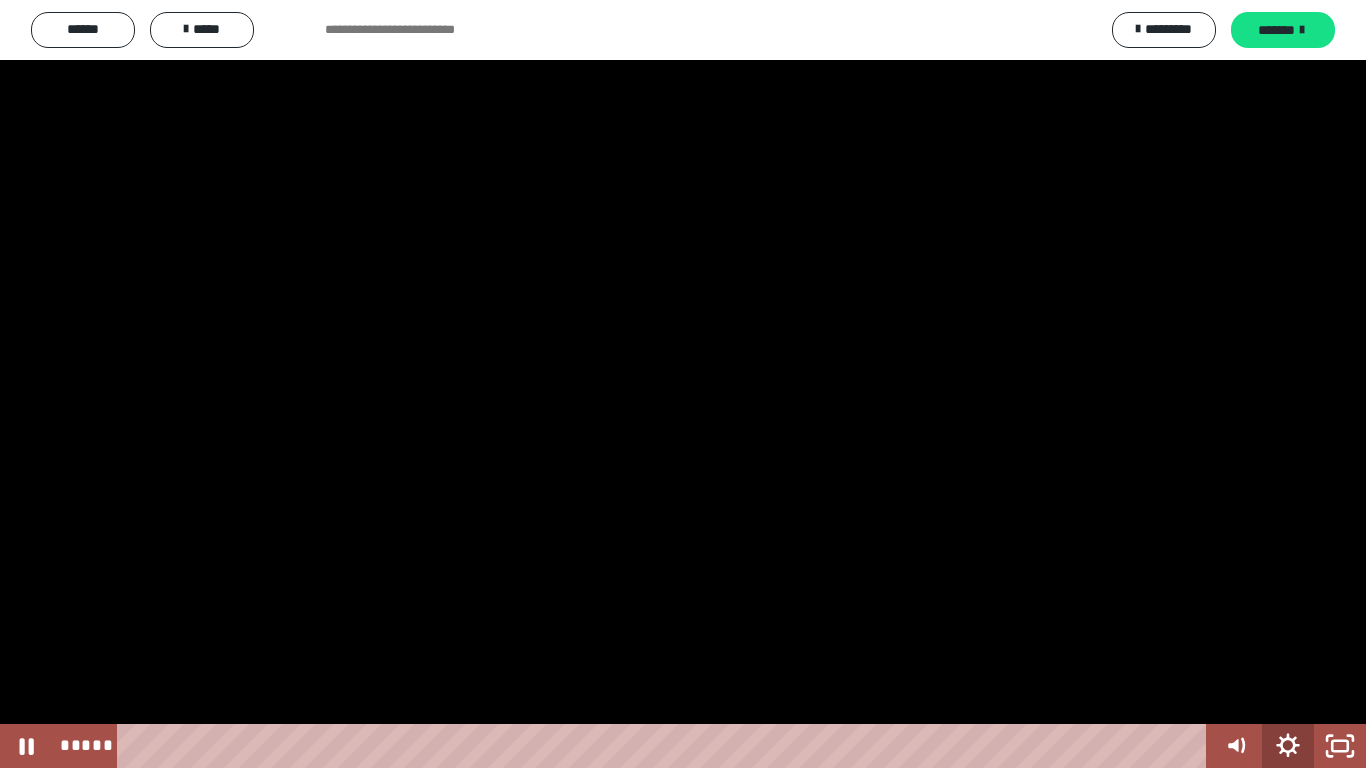 click 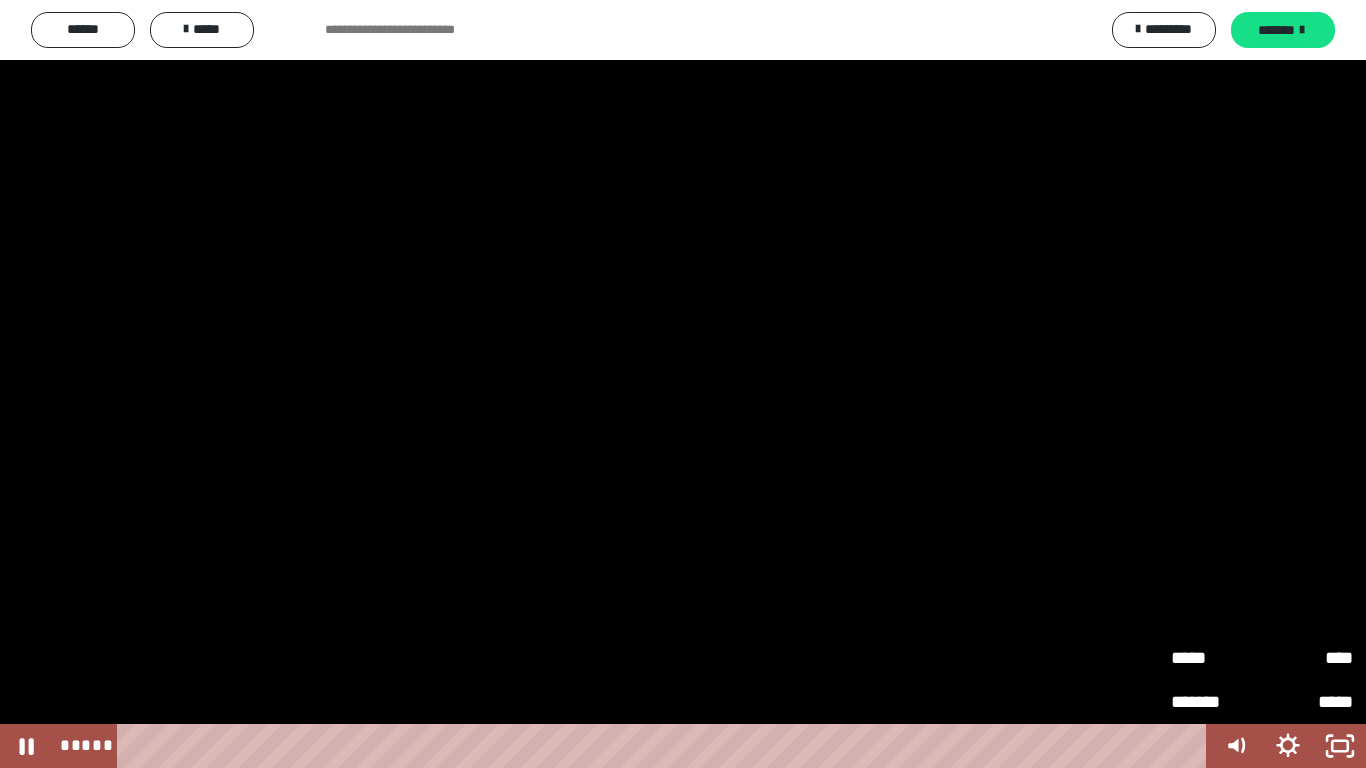 click on "****" at bounding box center (1307, 649) 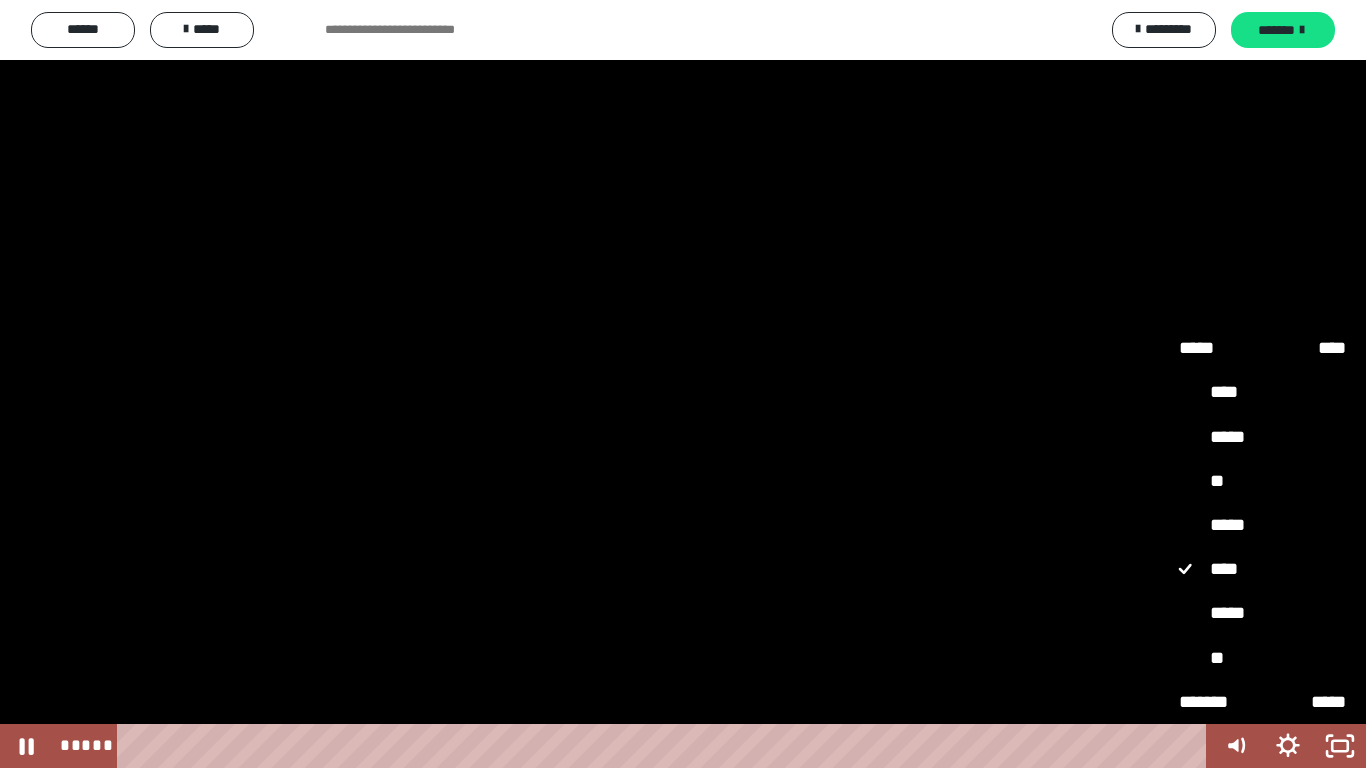 click on "***** **** ***** **** ***** ** ***** **** ***** **" at bounding box center (1262, 503) 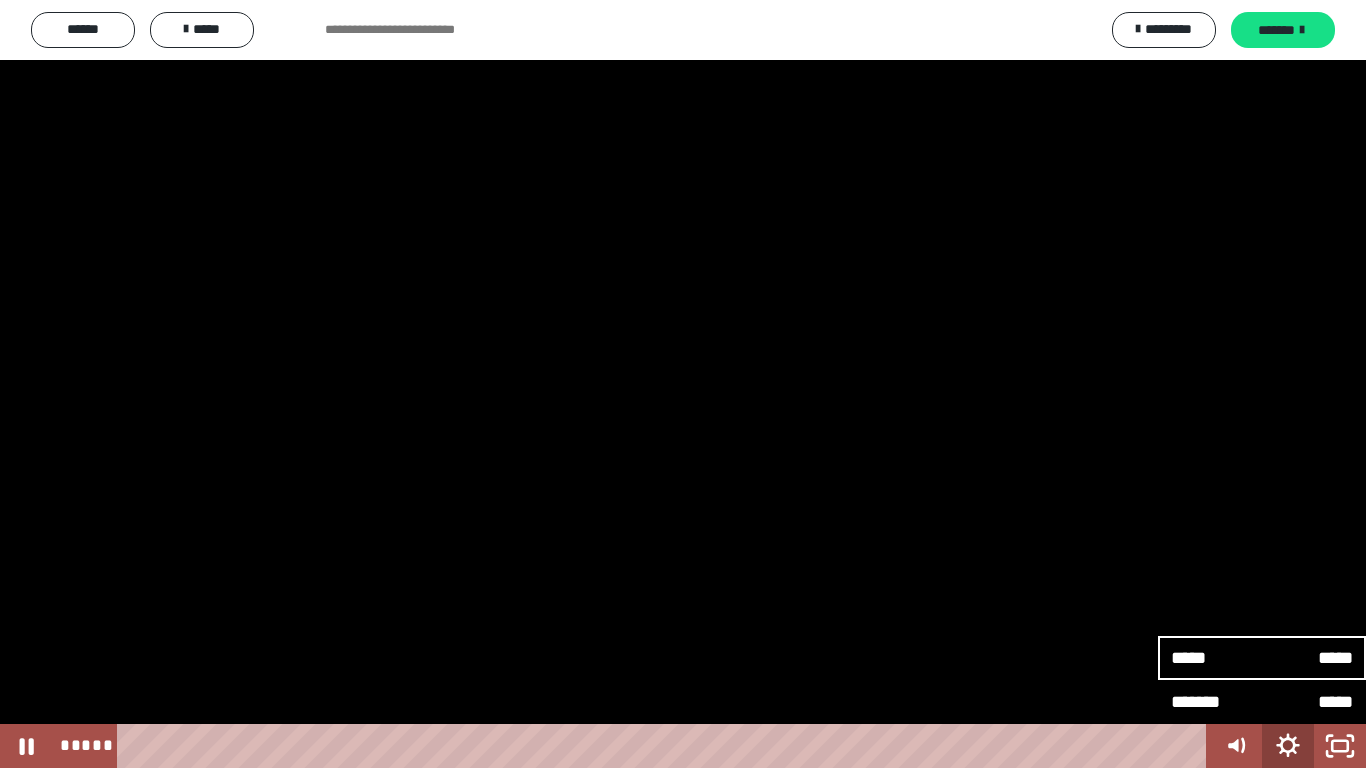 click 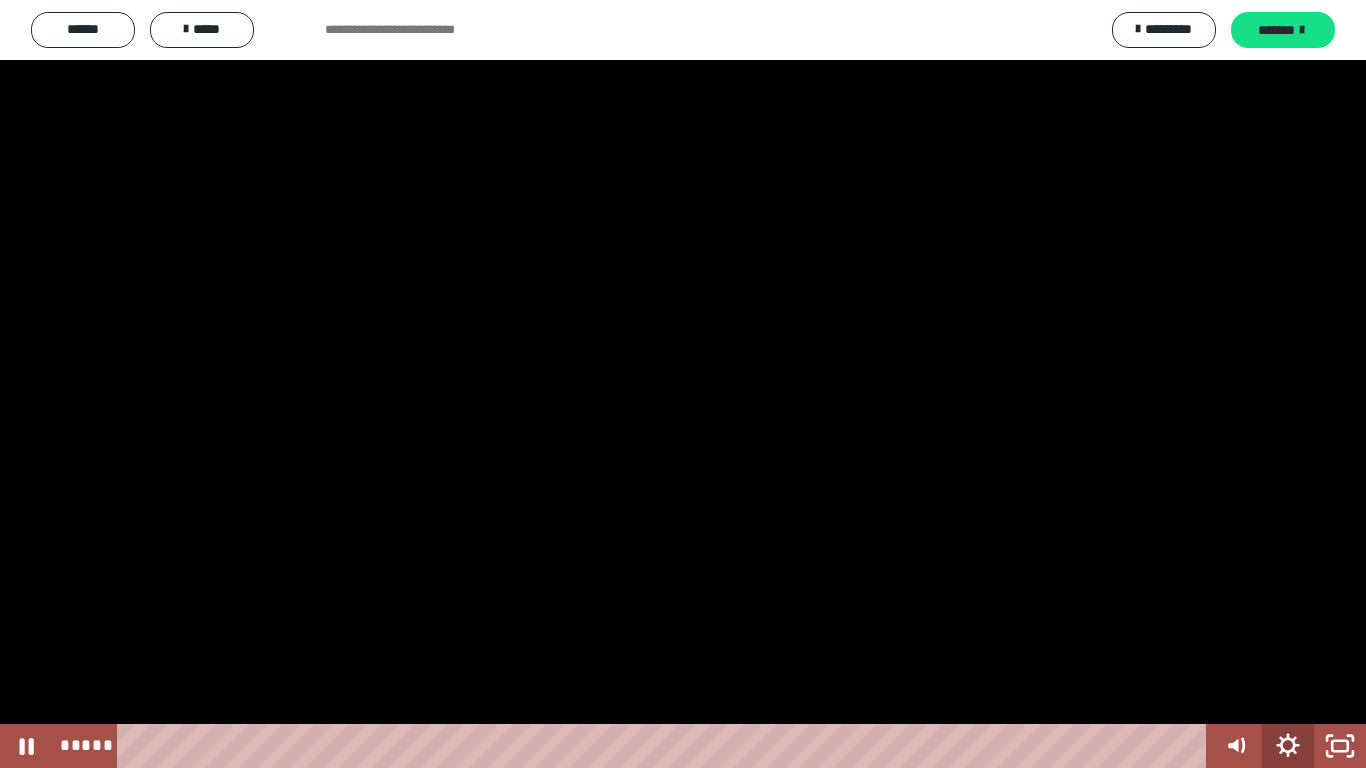 click 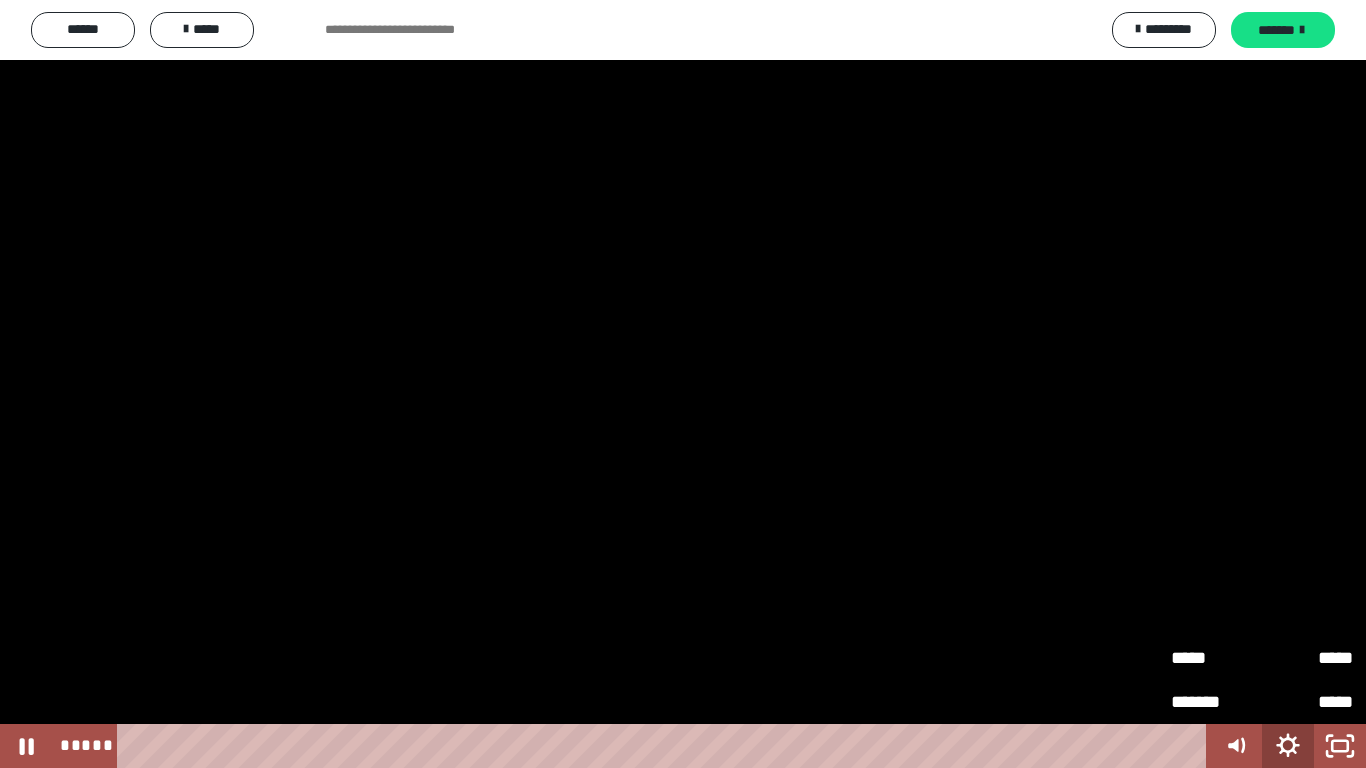 click 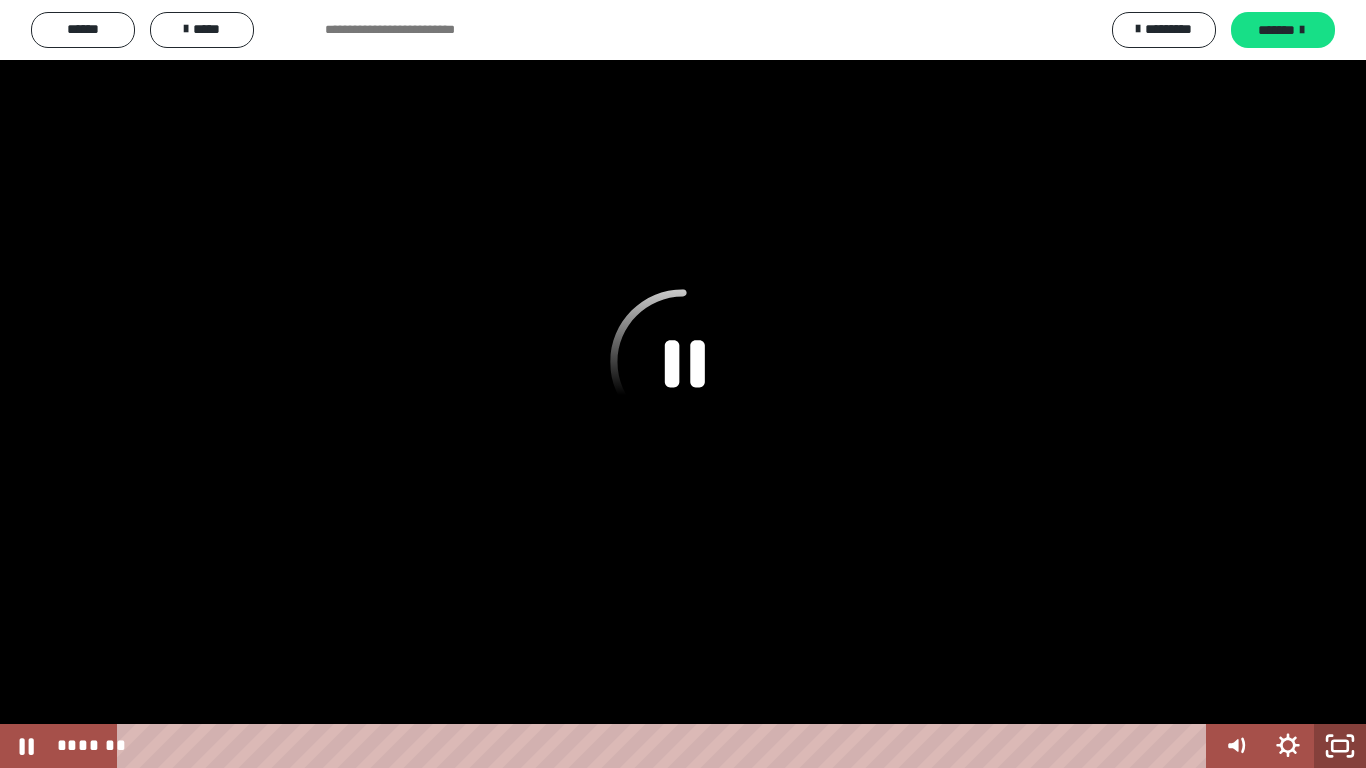 click 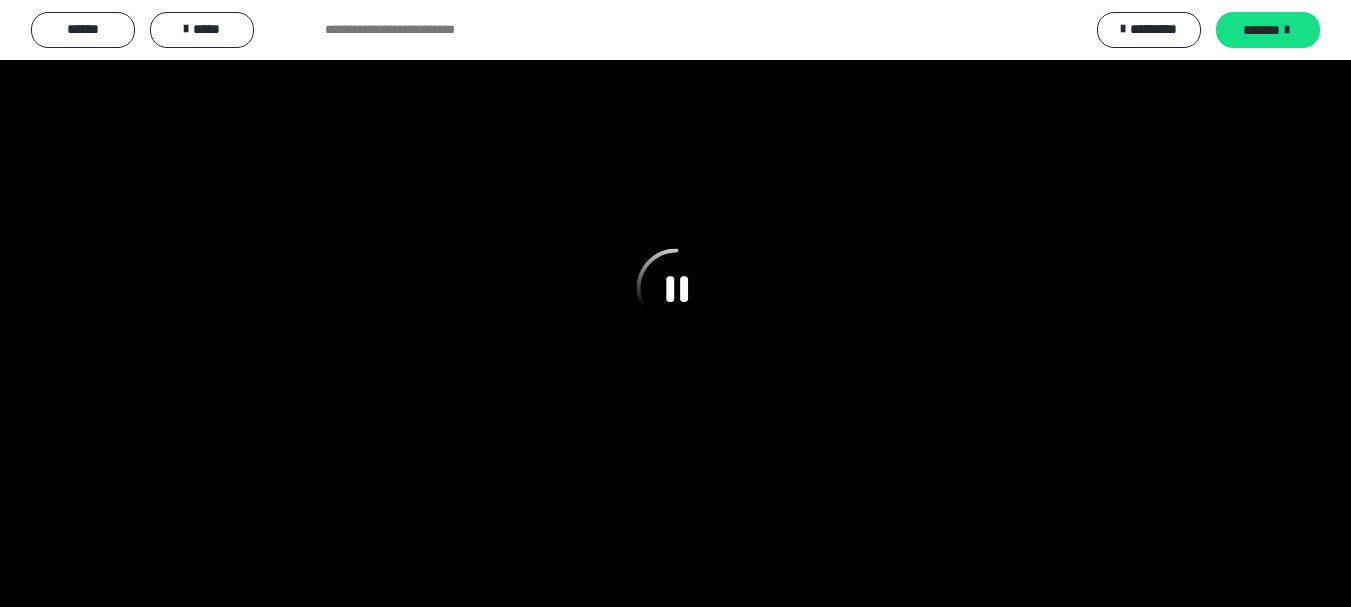 scroll, scrollTop: 3912, scrollLeft: 0, axis: vertical 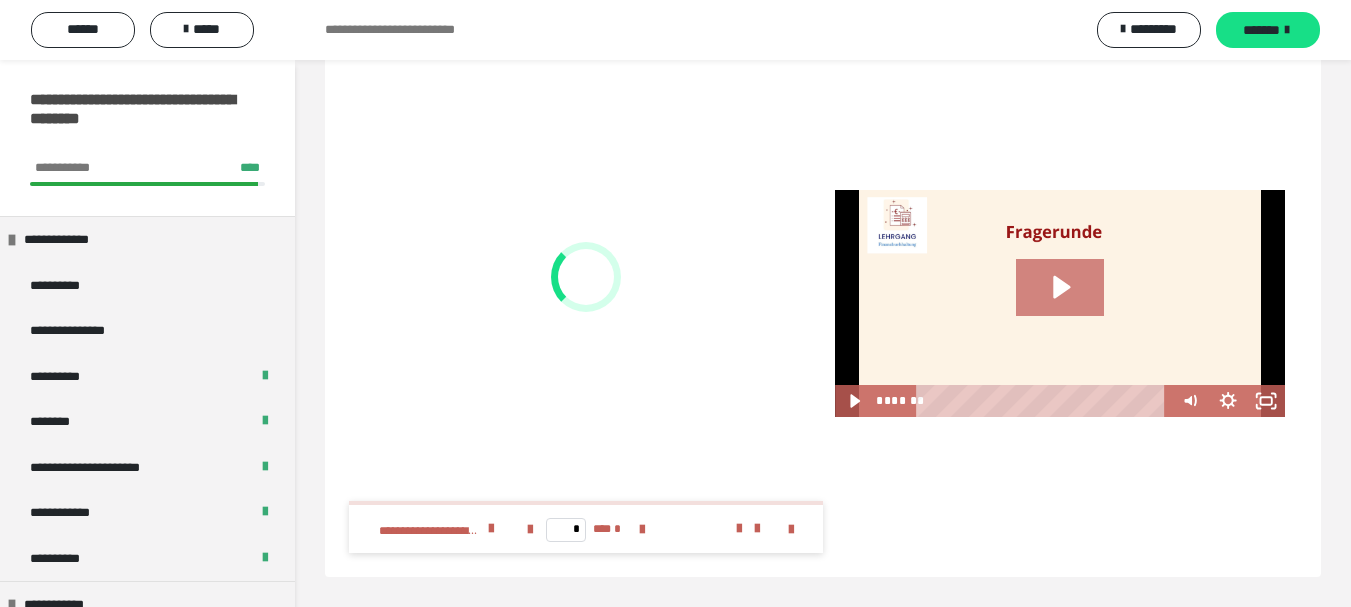 click 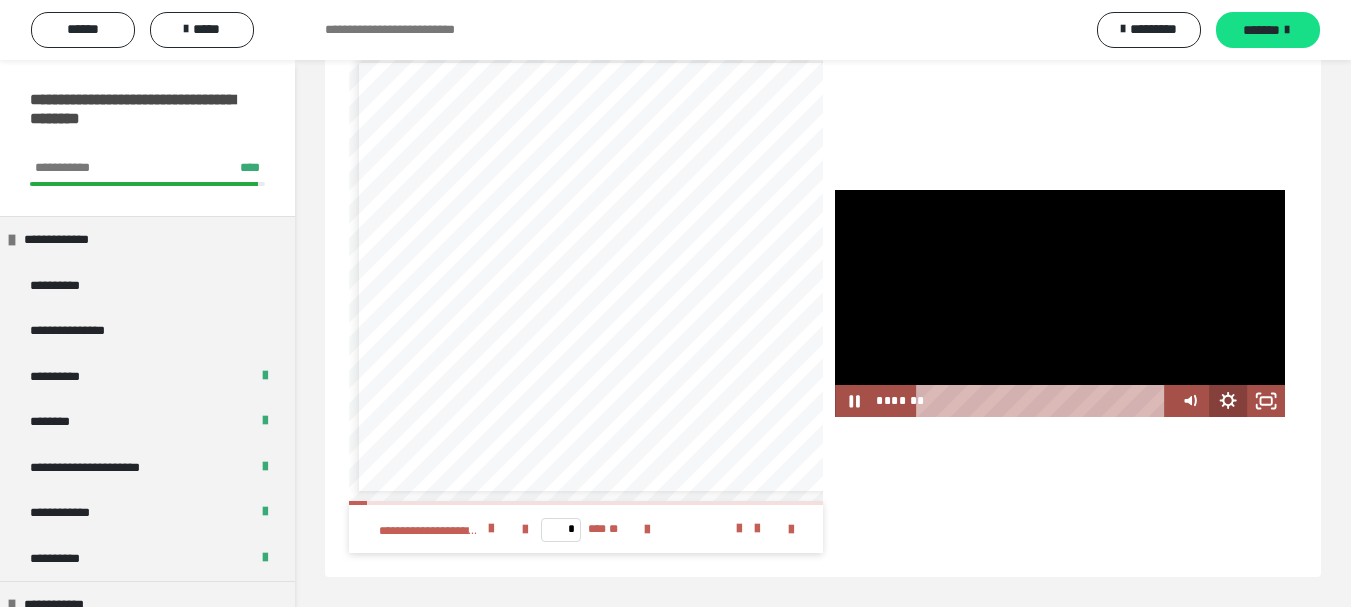 click 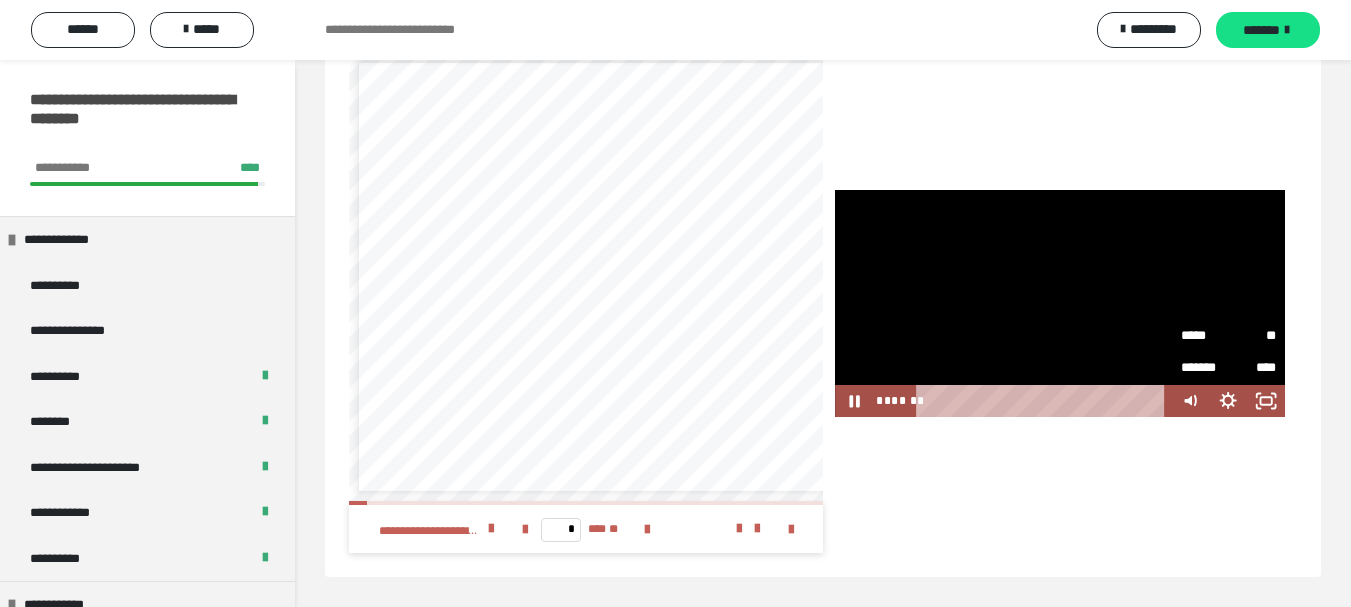 click on "*****" at bounding box center [1205, 335] 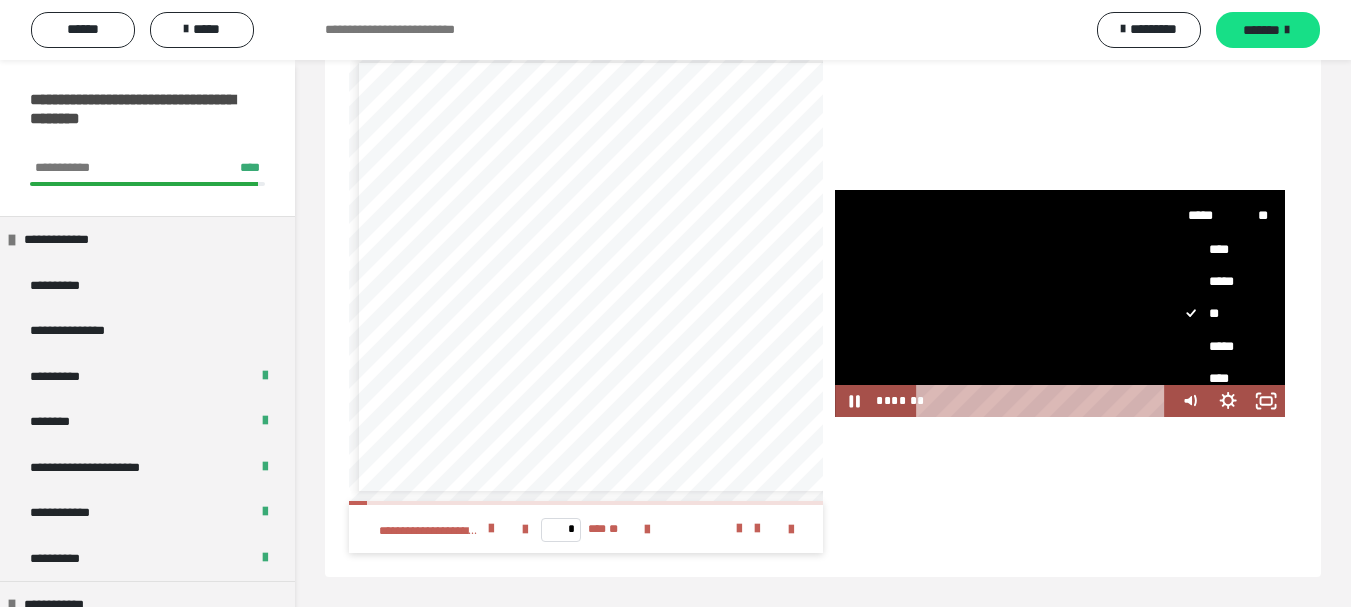 click on "****" at bounding box center (1220, 379) 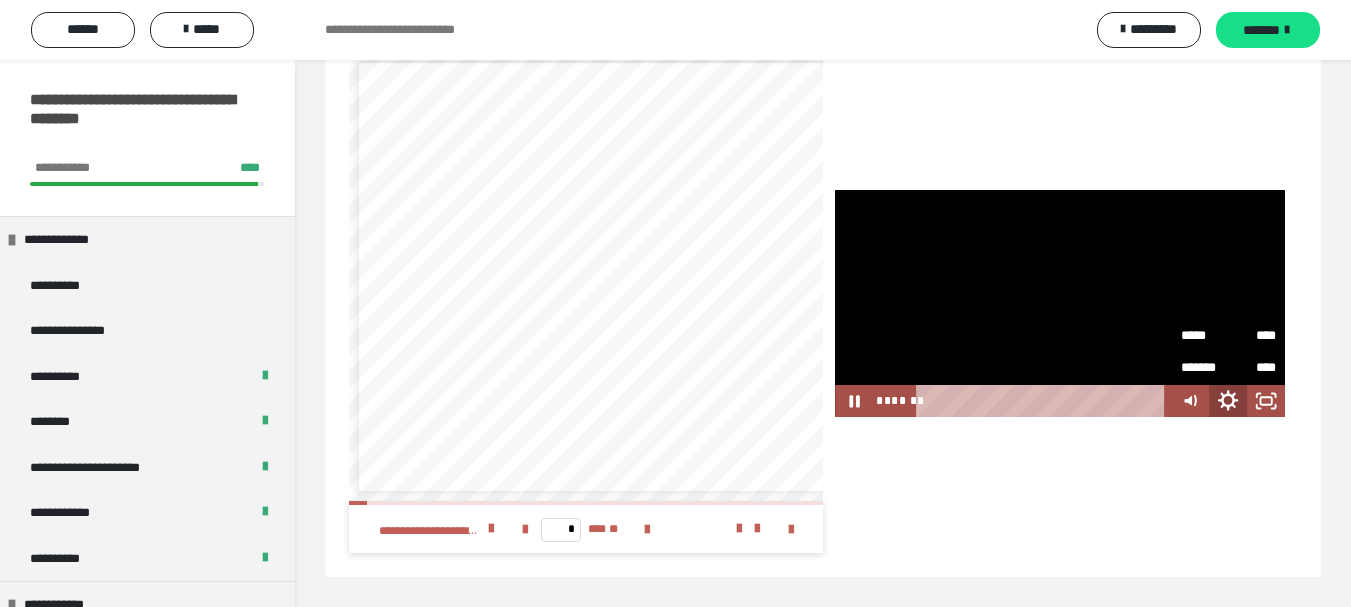 click 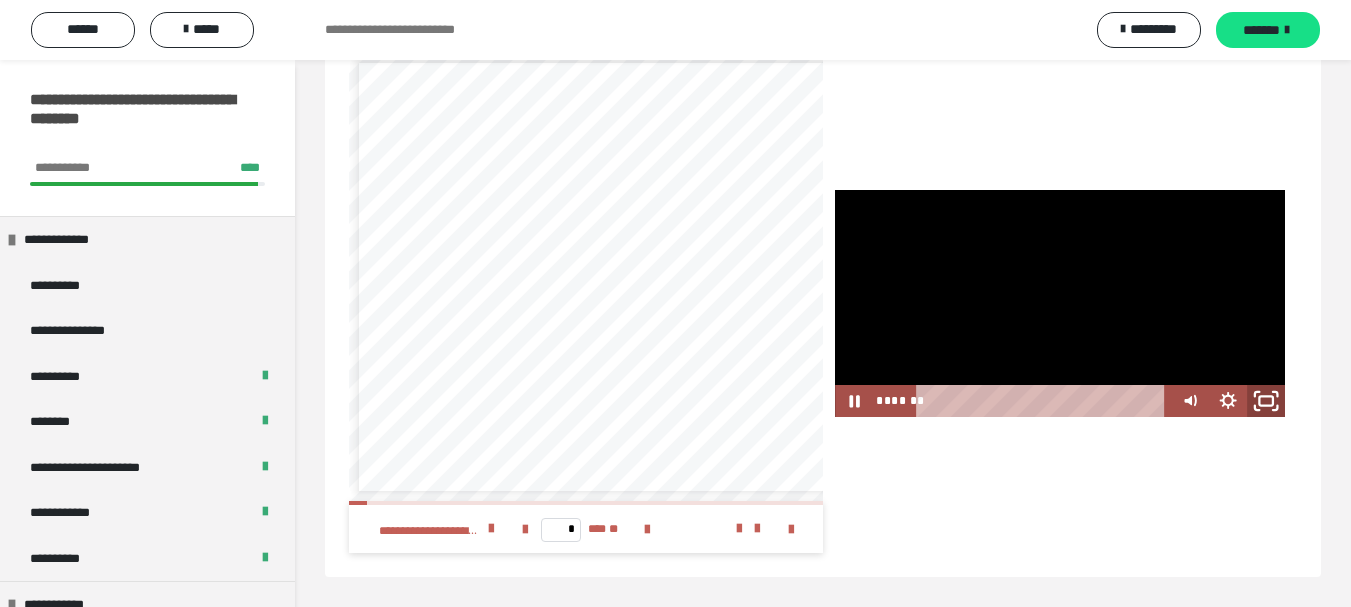 click 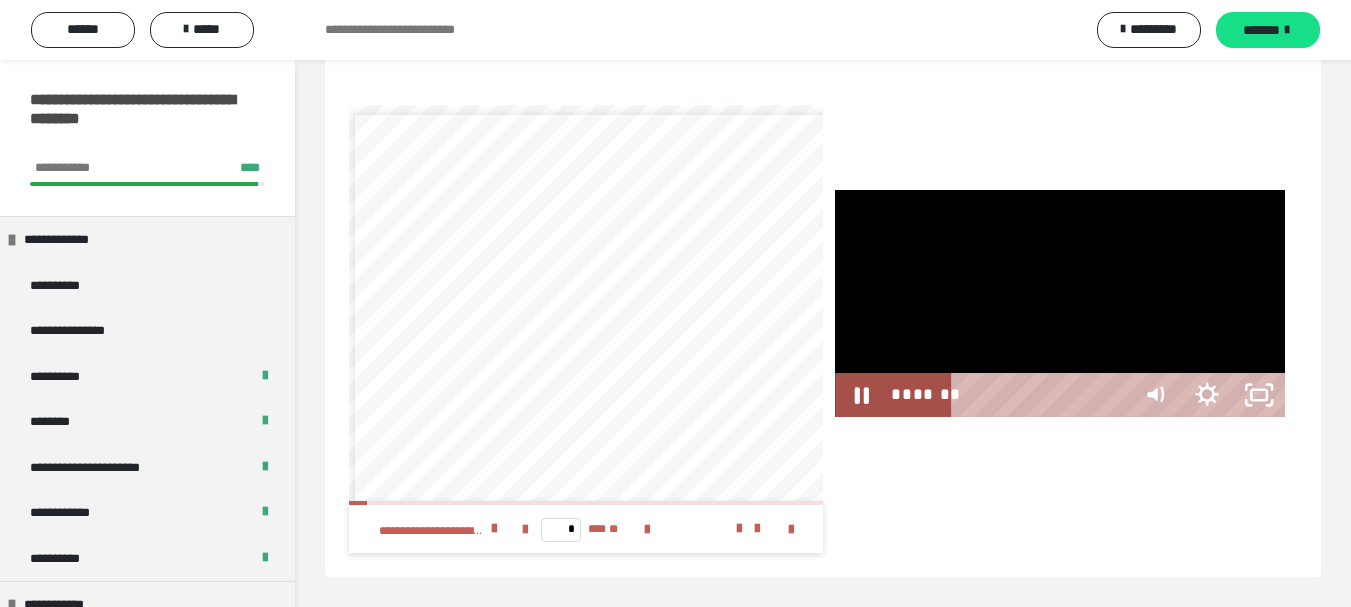 scroll, scrollTop: 3775, scrollLeft: 0, axis: vertical 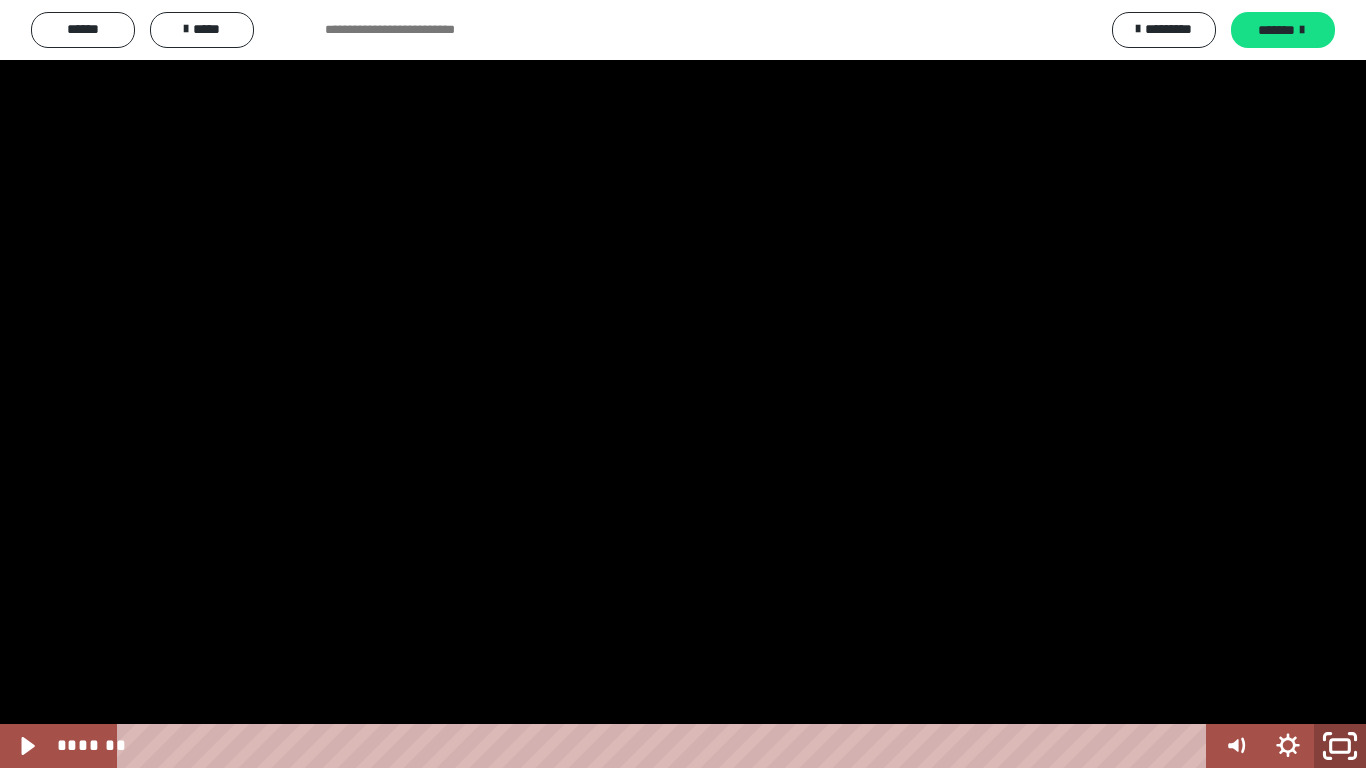 click 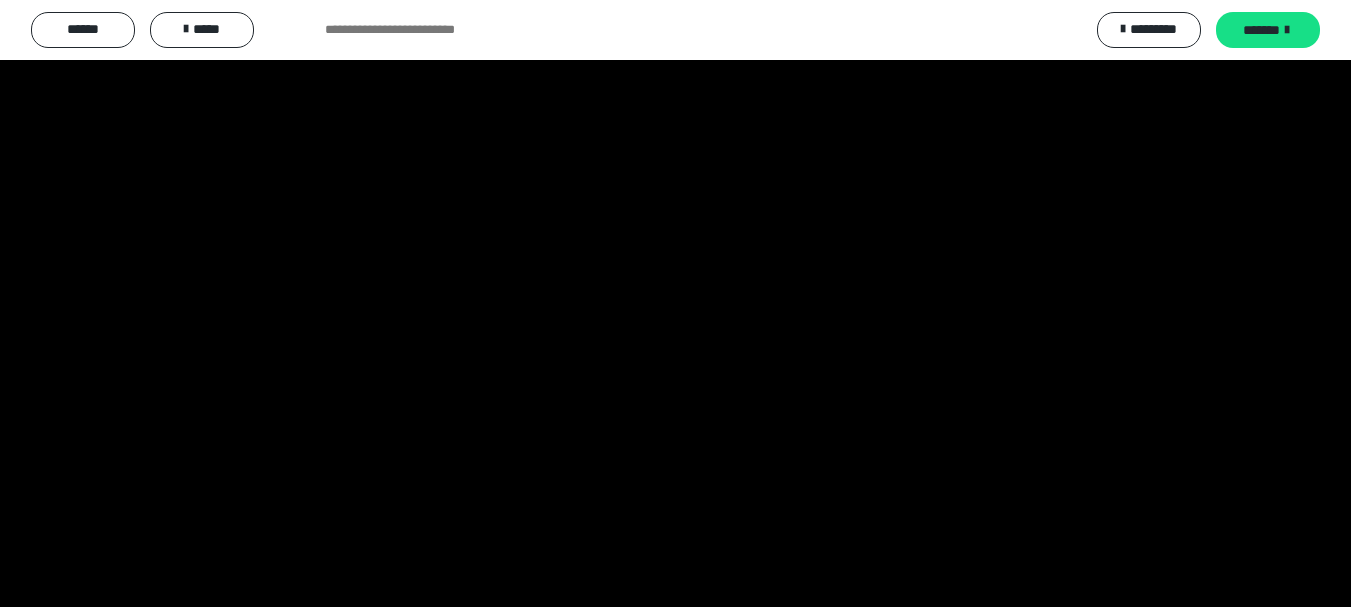 scroll, scrollTop: 3912, scrollLeft: 0, axis: vertical 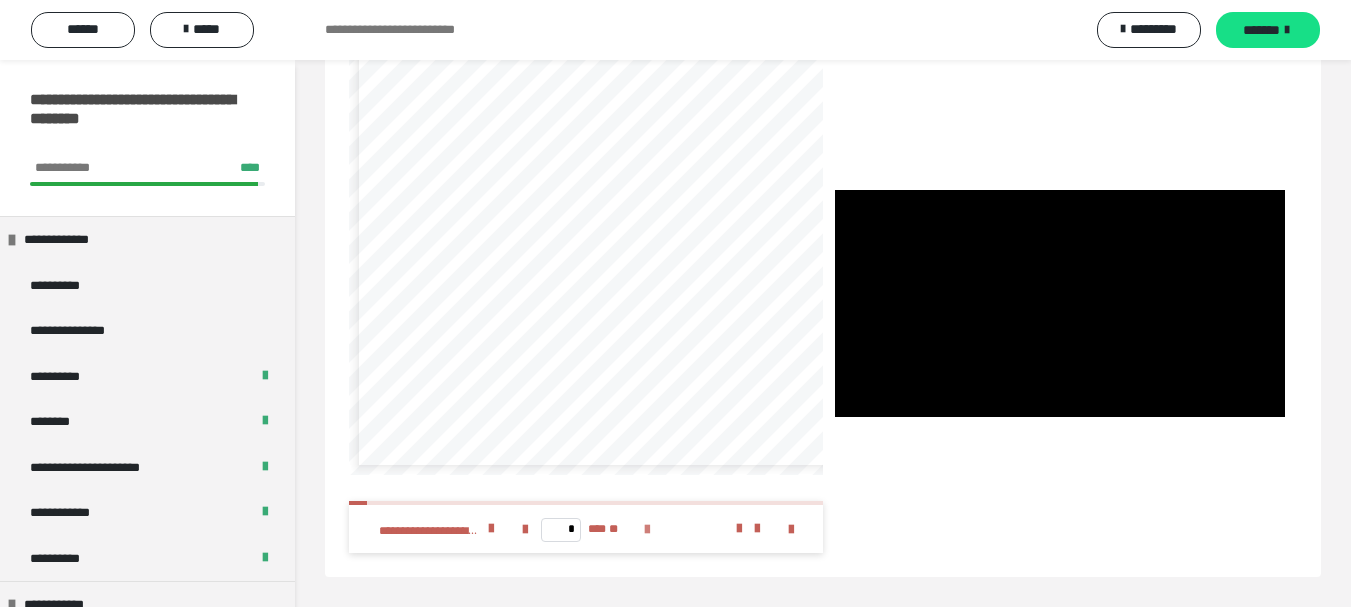 click at bounding box center (647, 530) 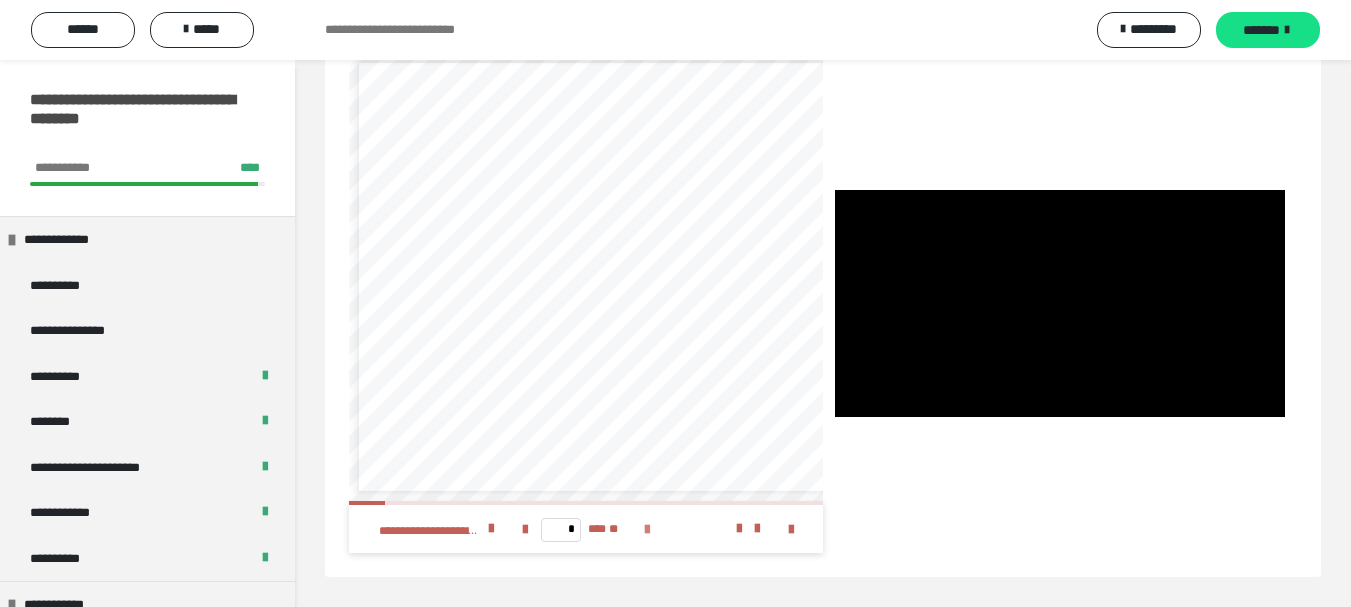 click at bounding box center (647, 530) 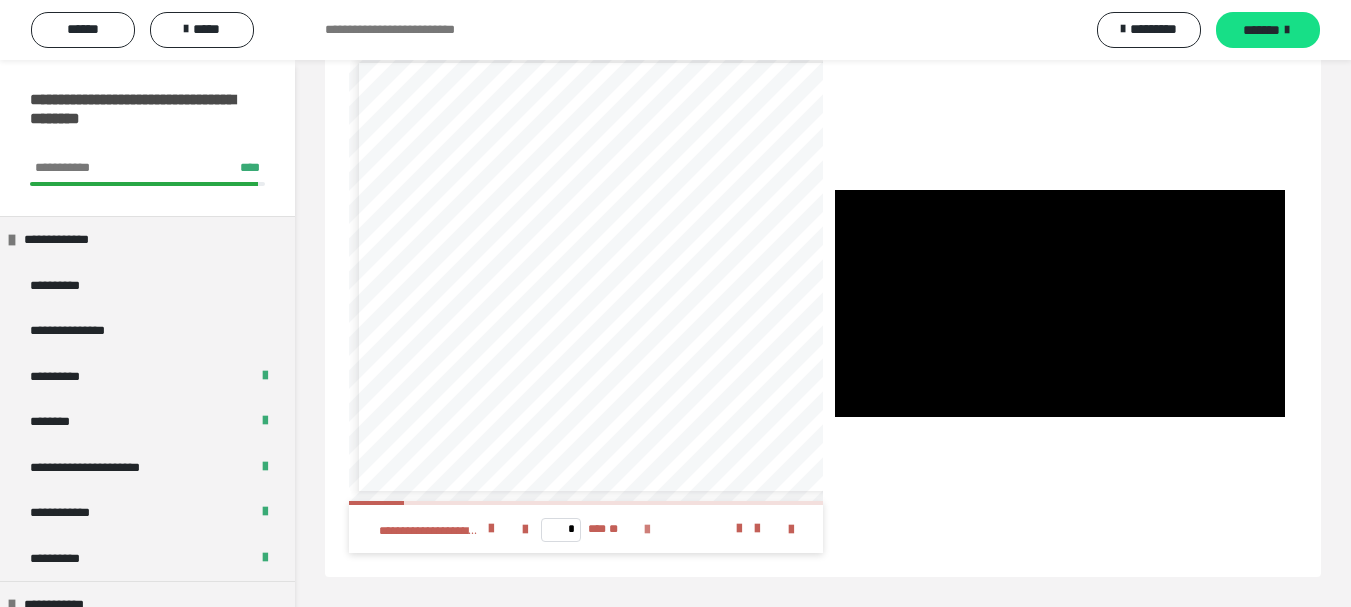 click at bounding box center [647, 530] 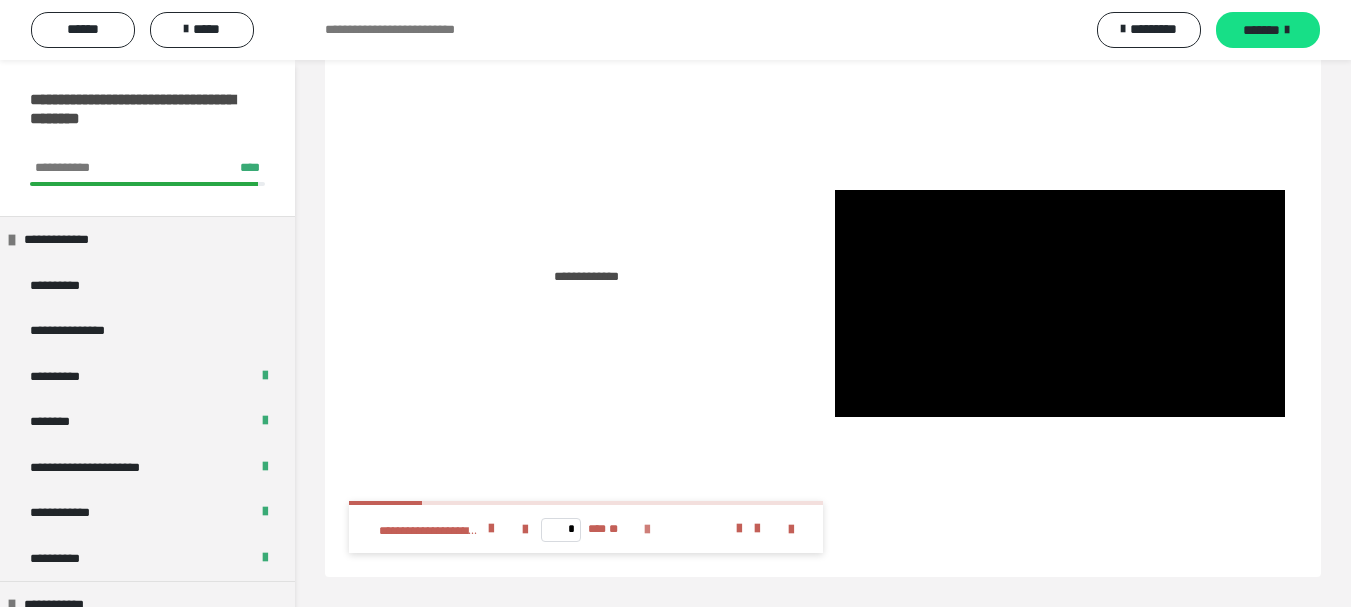 click at bounding box center (647, 530) 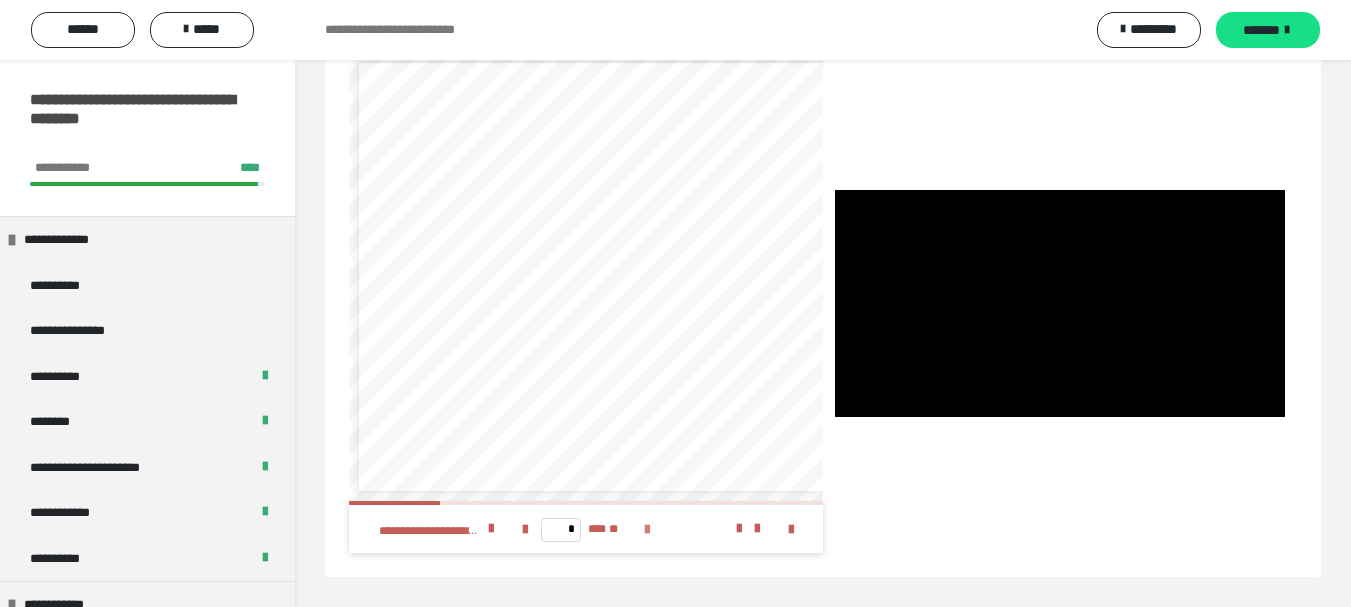 click at bounding box center [647, 530] 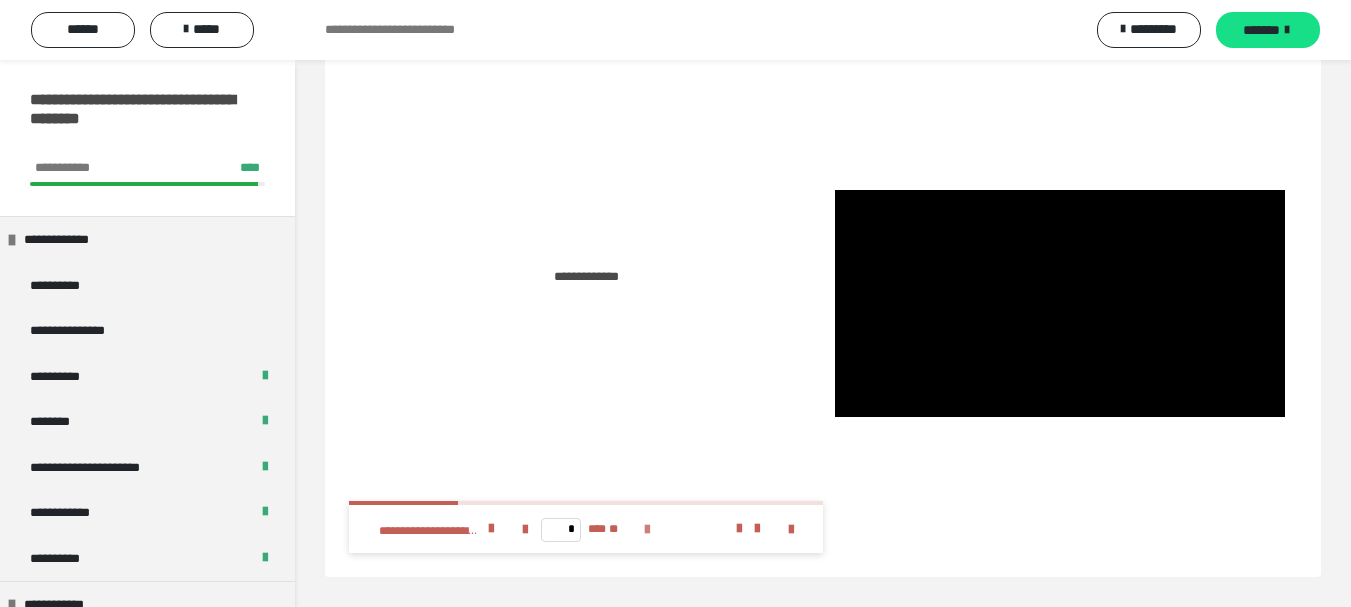 click at bounding box center (647, 530) 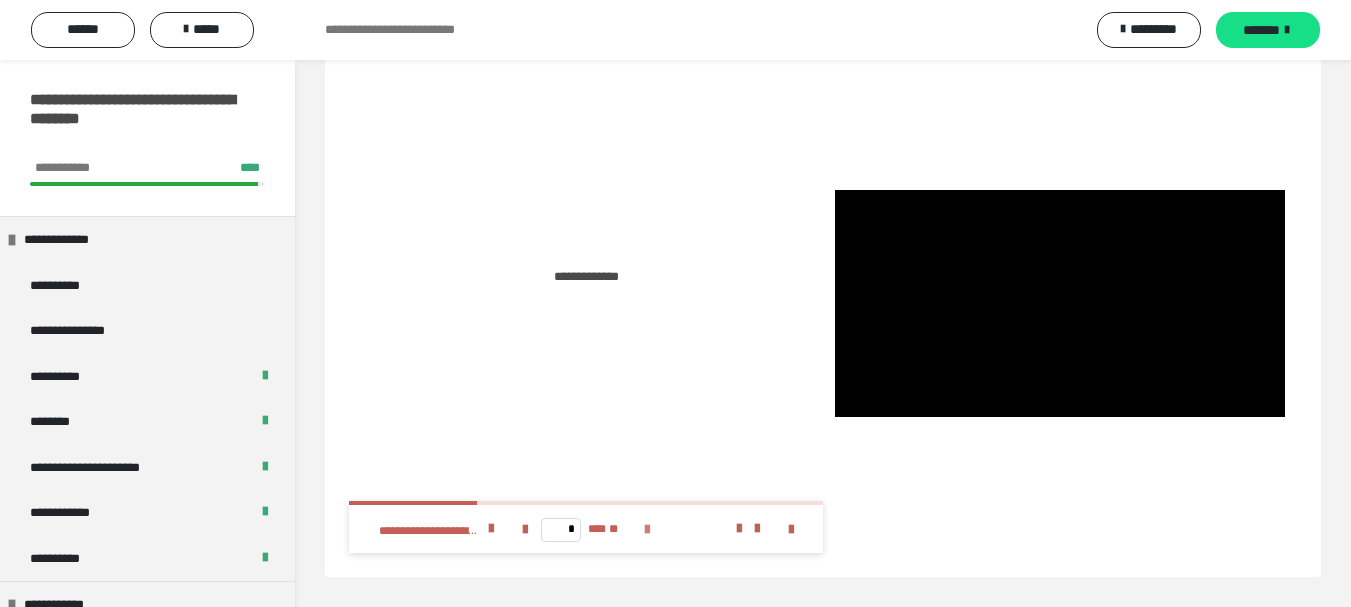 click at bounding box center [647, 530] 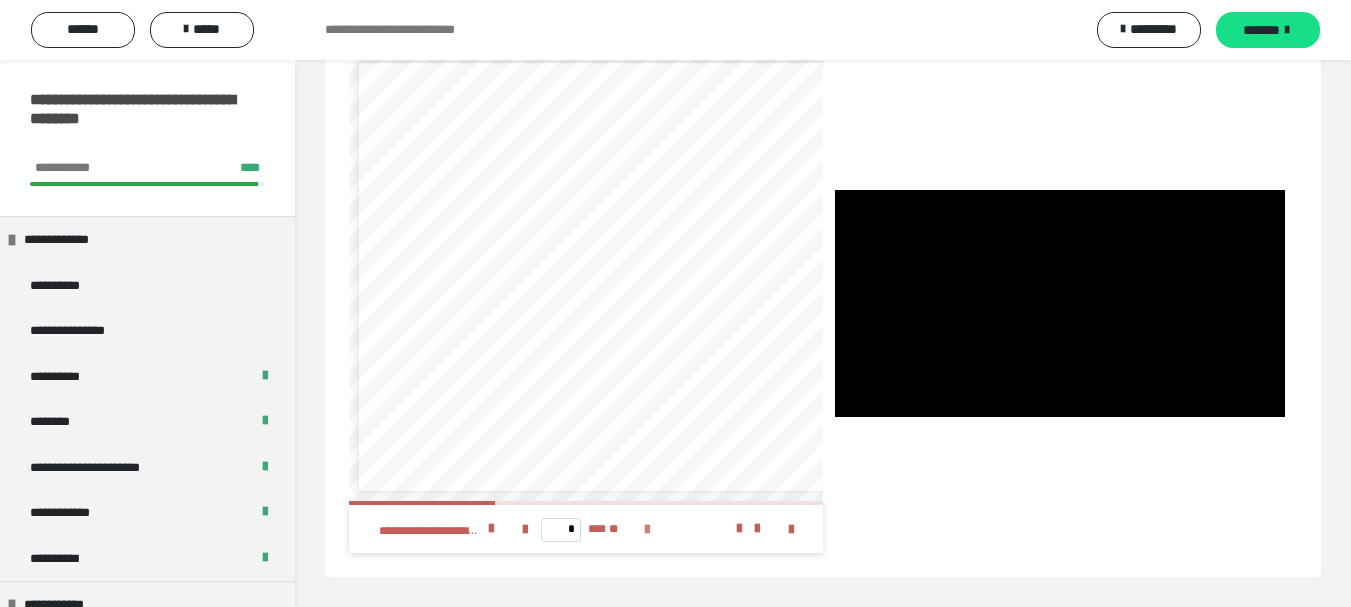 click at bounding box center (647, 530) 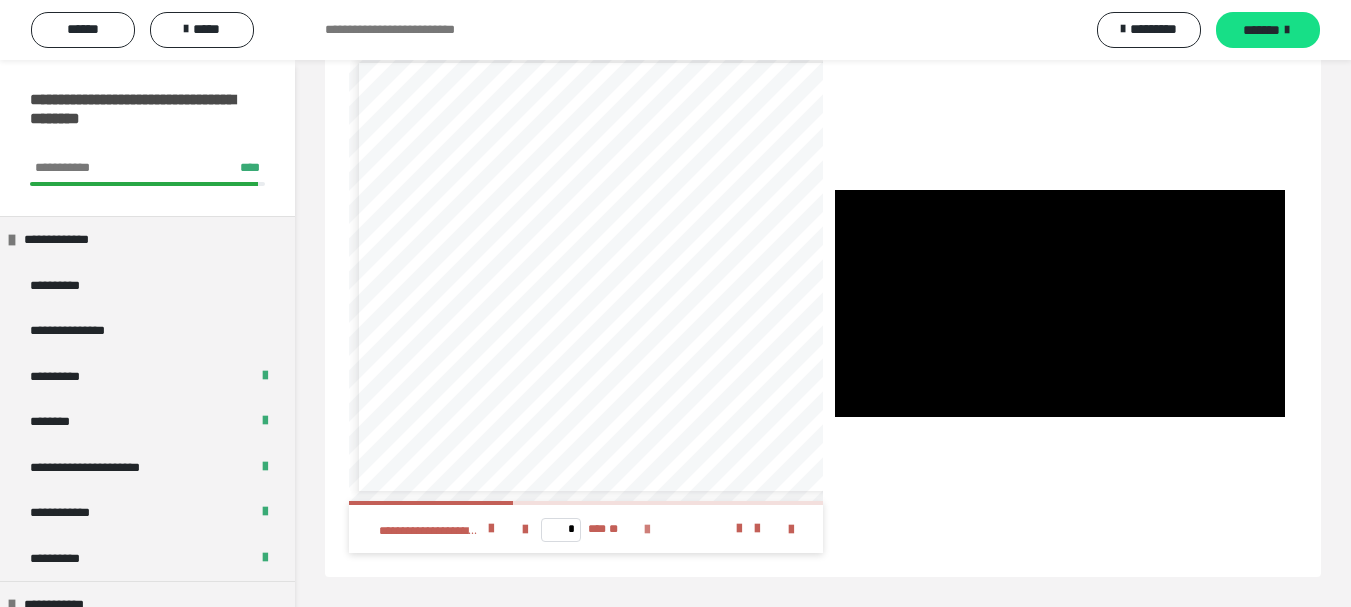 click at bounding box center (647, 530) 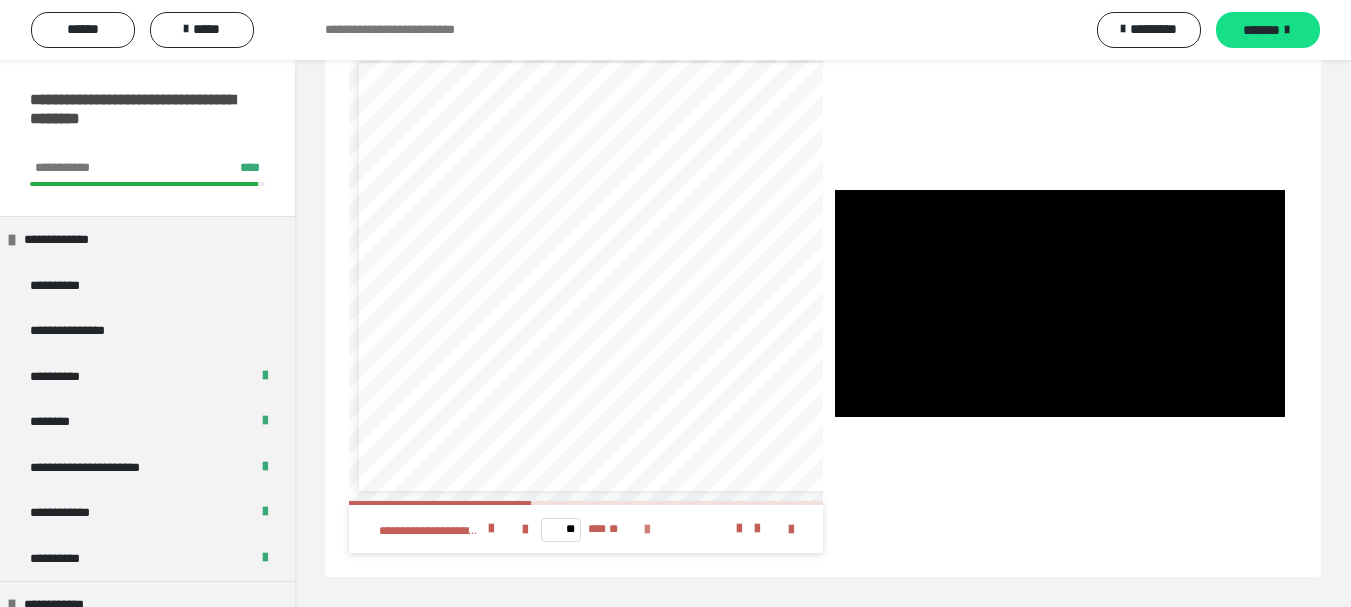 click at bounding box center (647, 530) 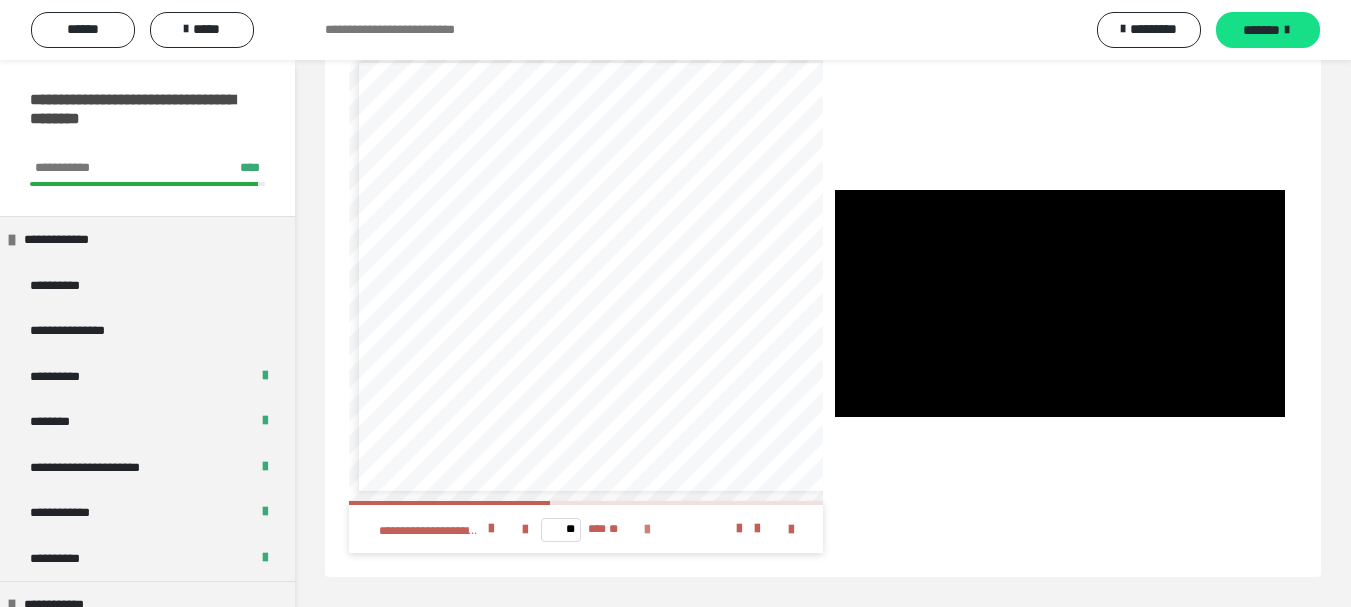 click at bounding box center (647, 530) 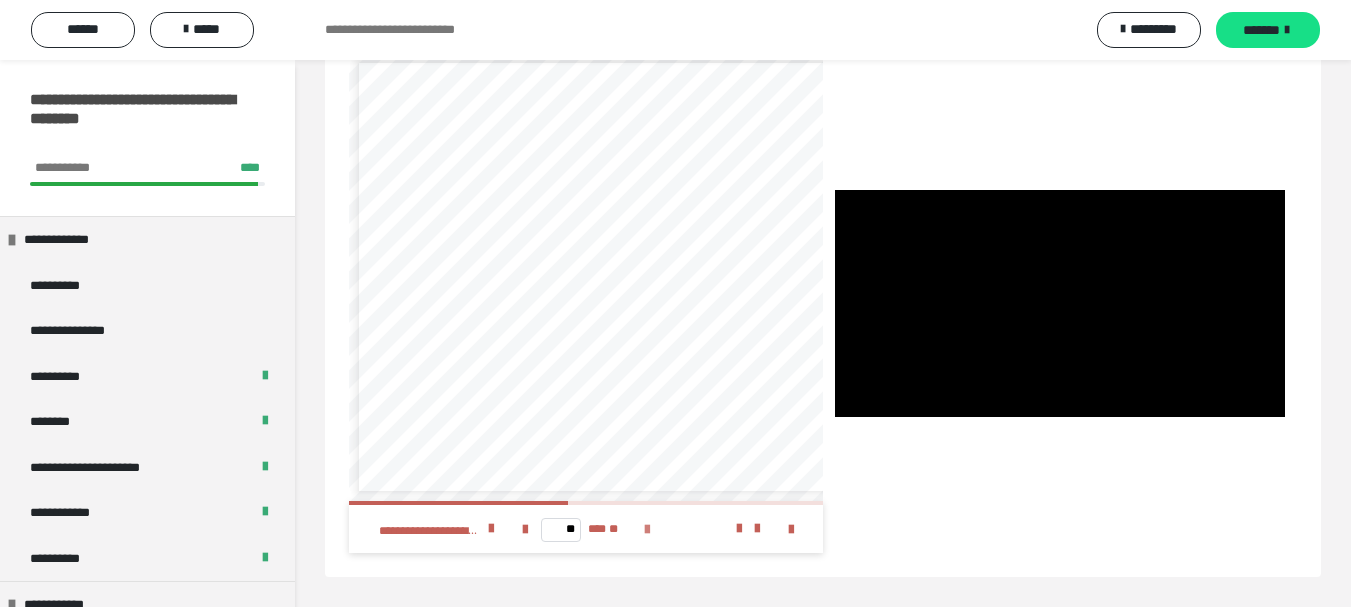 click at bounding box center (647, 530) 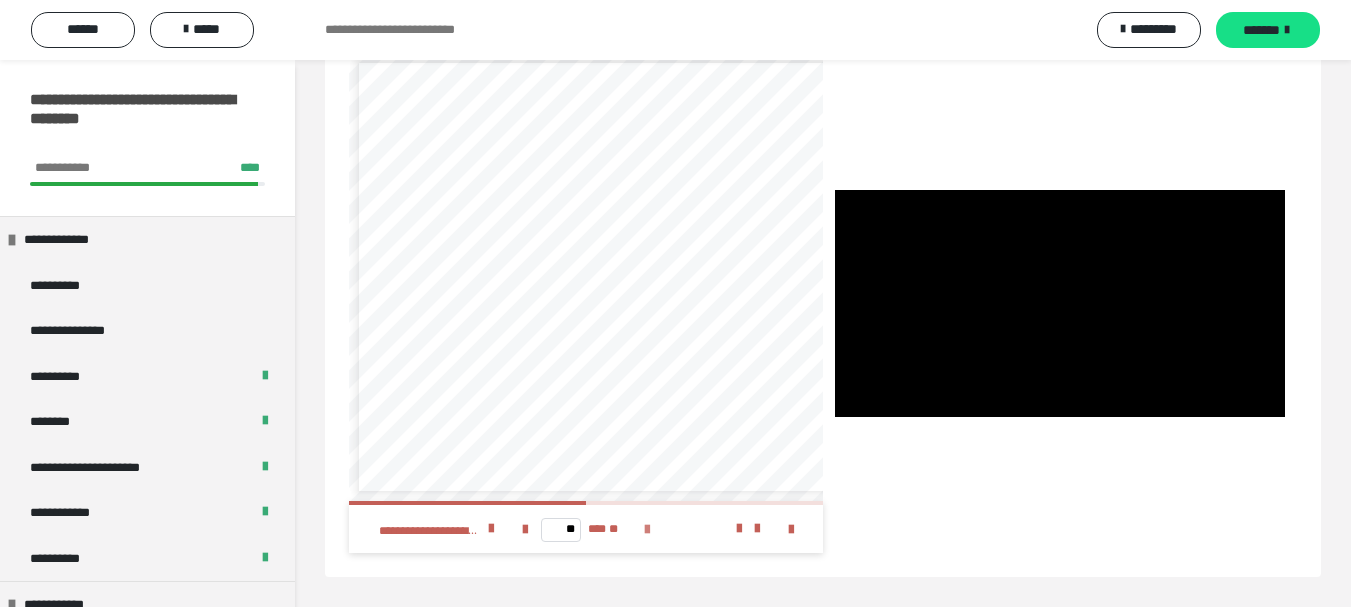 click at bounding box center [647, 530] 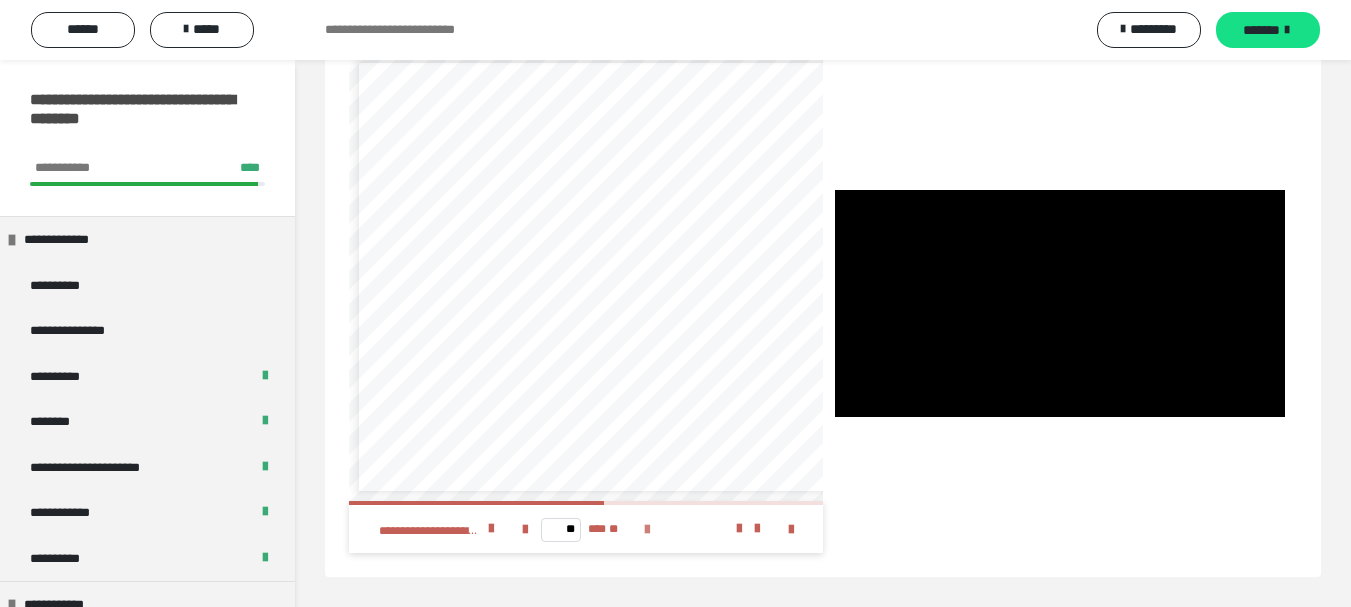 click at bounding box center (647, 530) 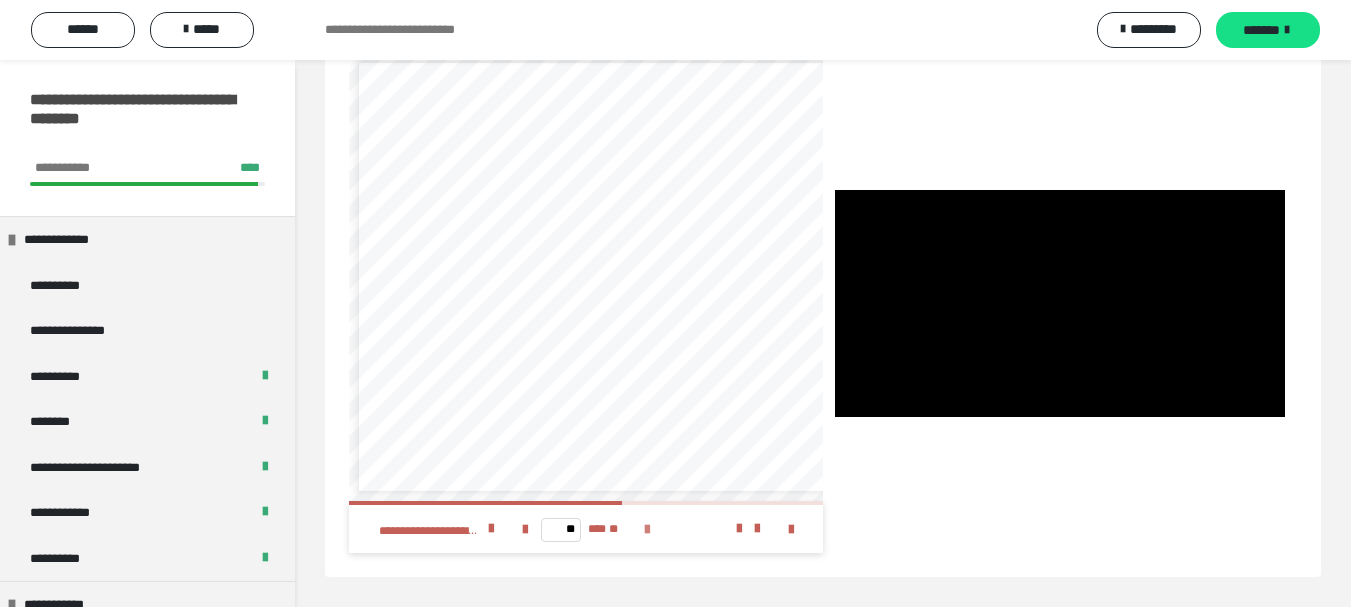click at bounding box center [647, 530] 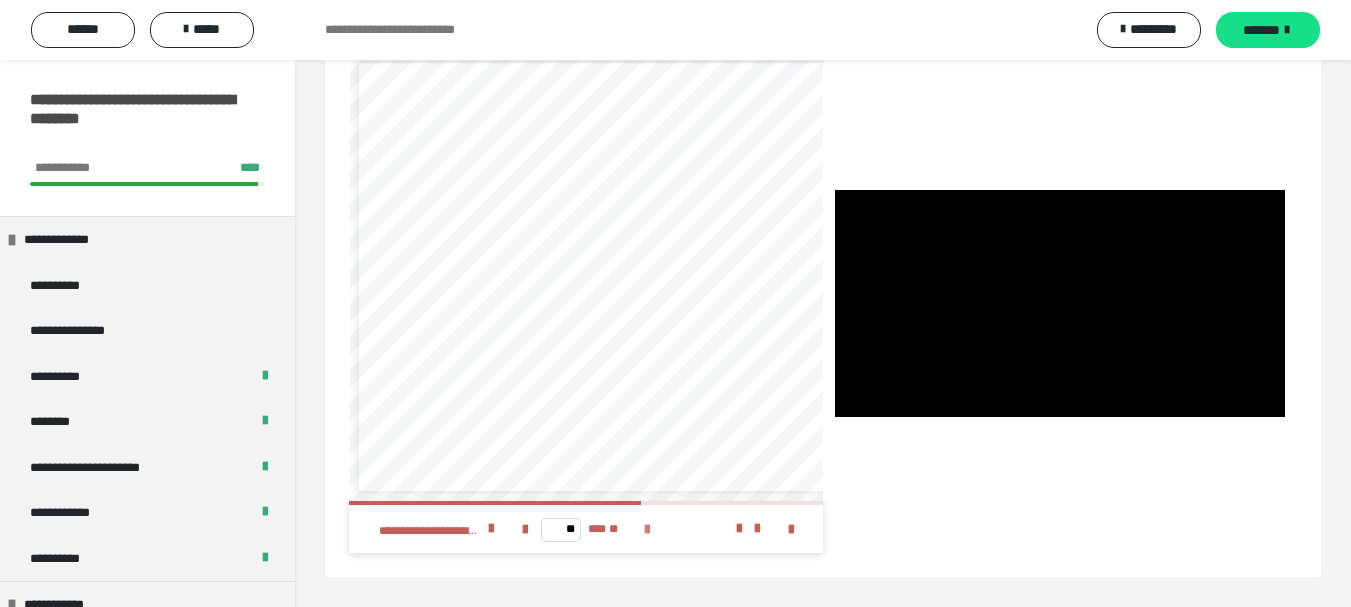 click at bounding box center (647, 530) 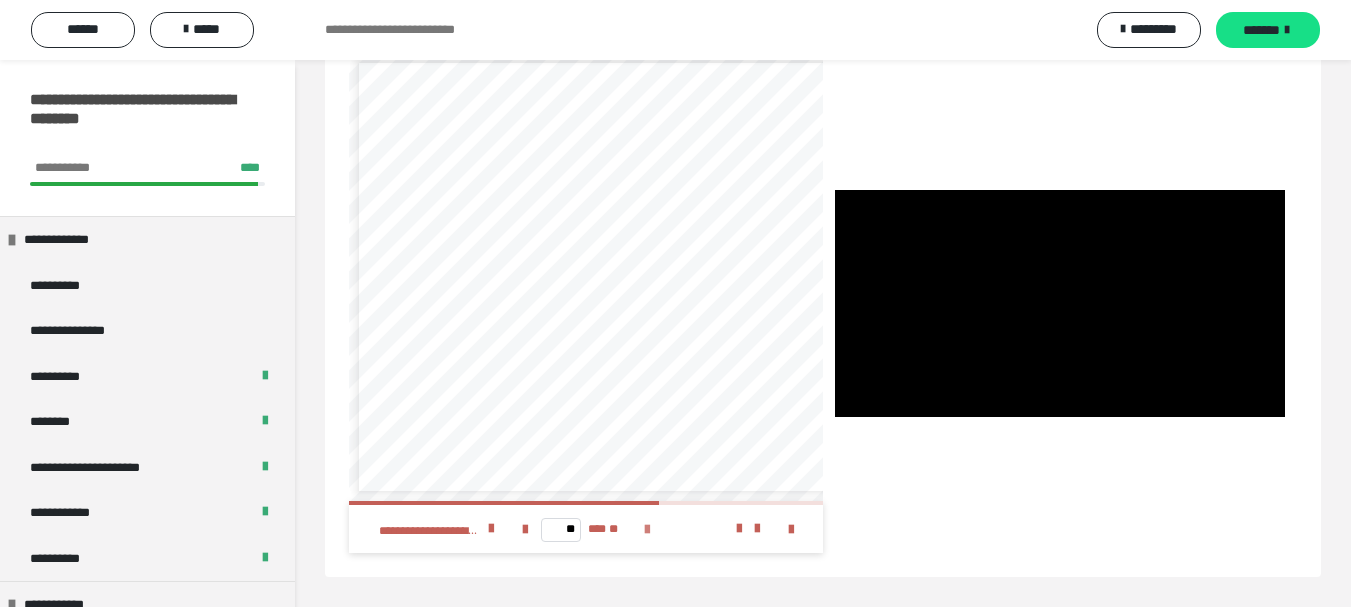 click at bounding box center (647, 530) 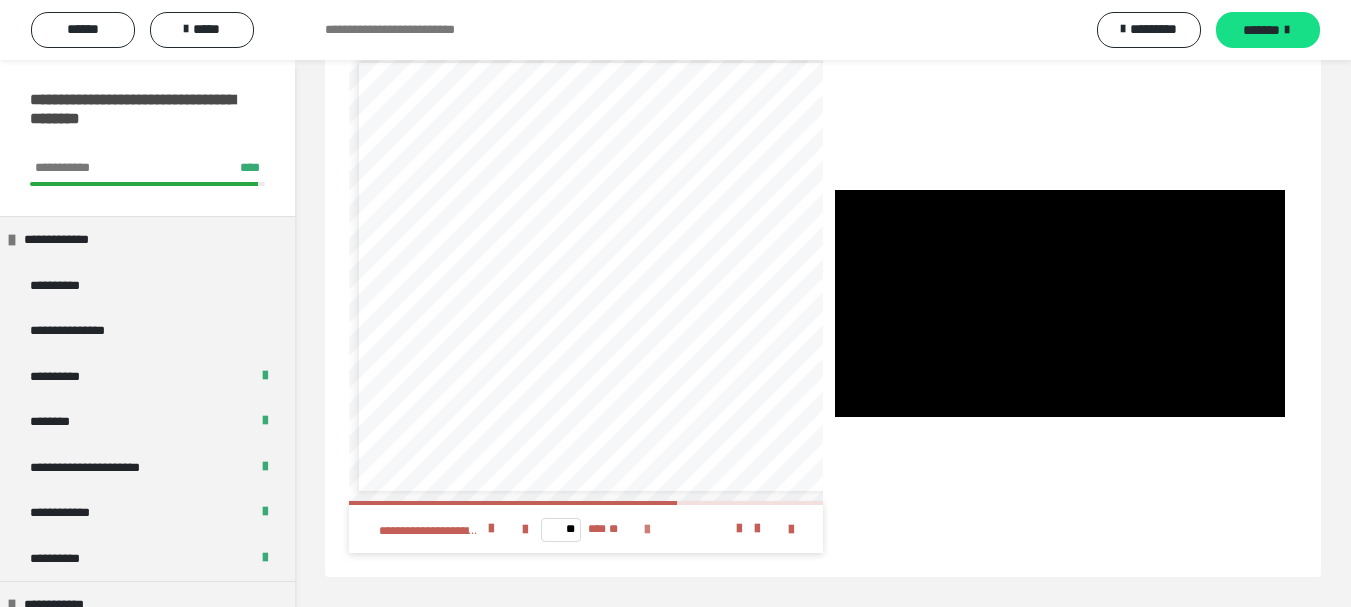 click at bounding box center (647, 530) 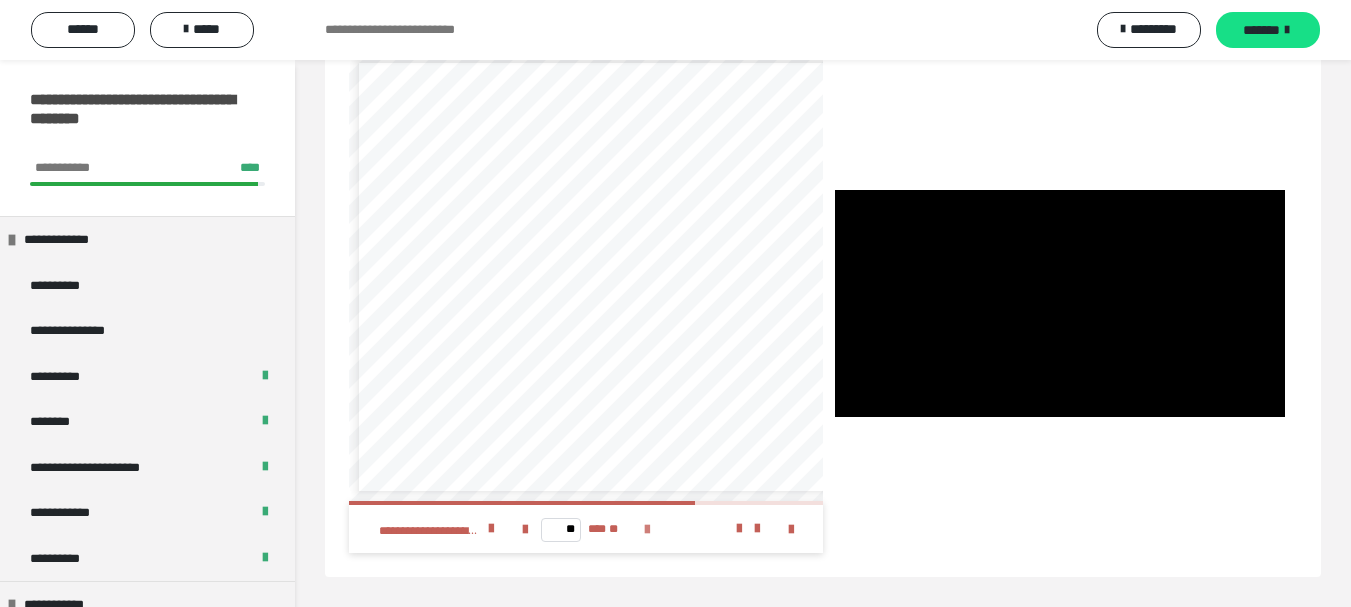 click at bounding box center [647, 530] 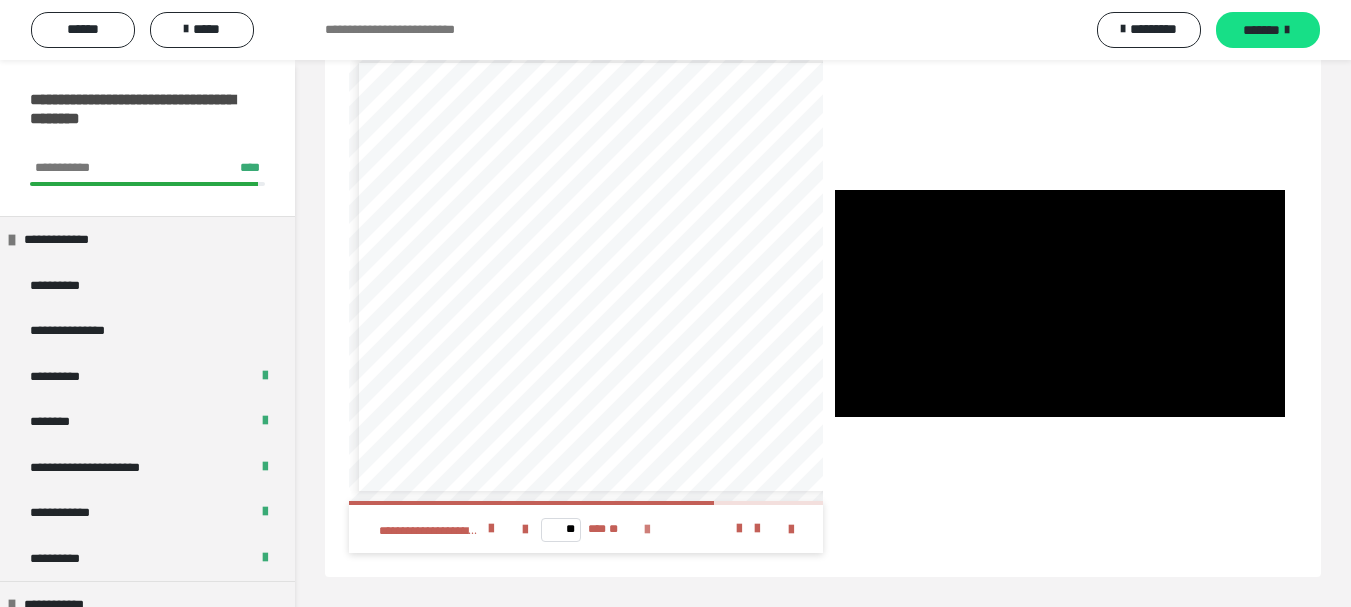 click at bounding box center (647, 530) 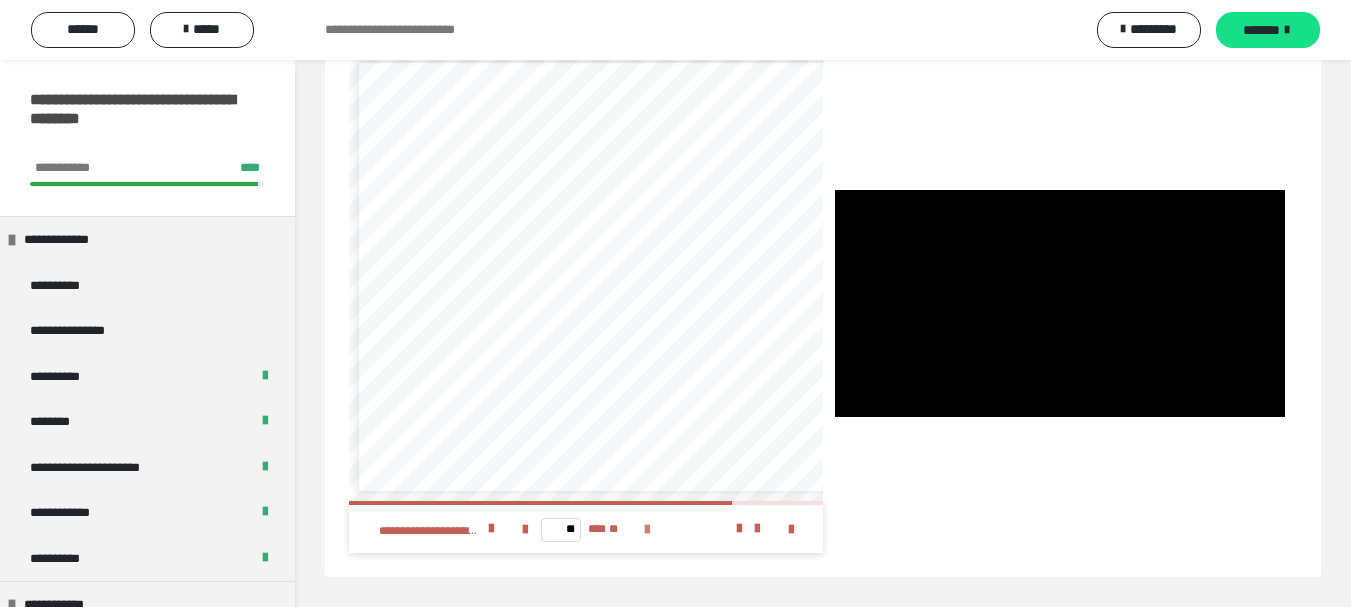 click at bounding box center [647, 530] 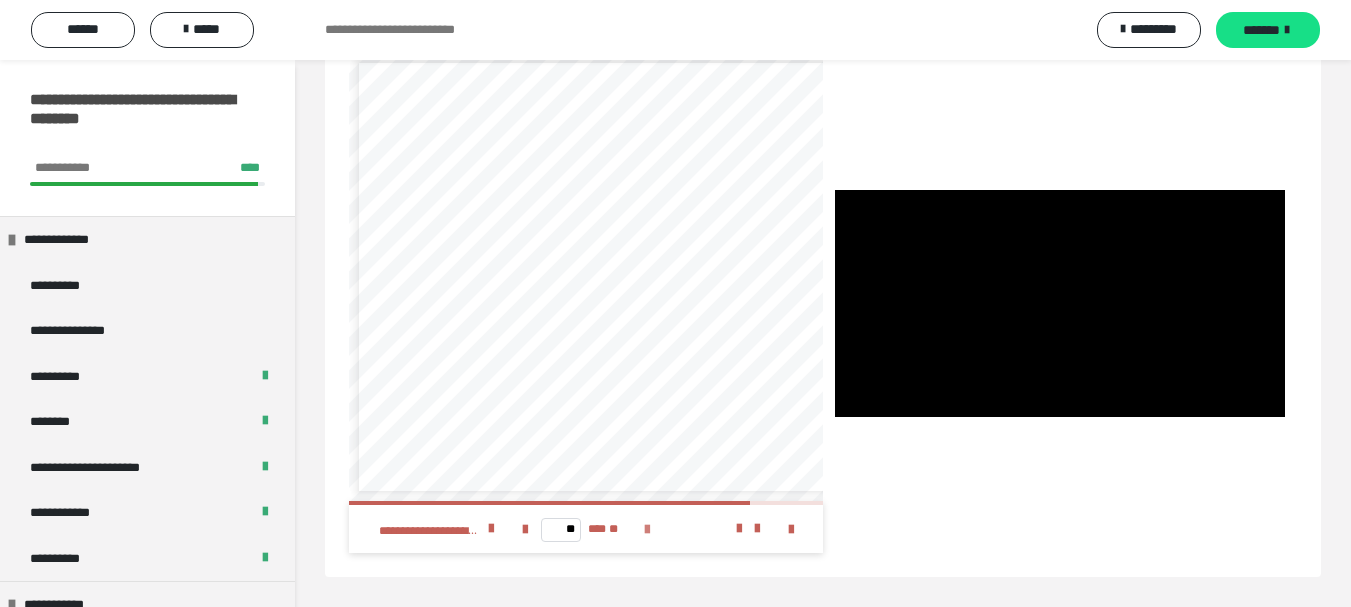 click at bounding box center [647, 530] 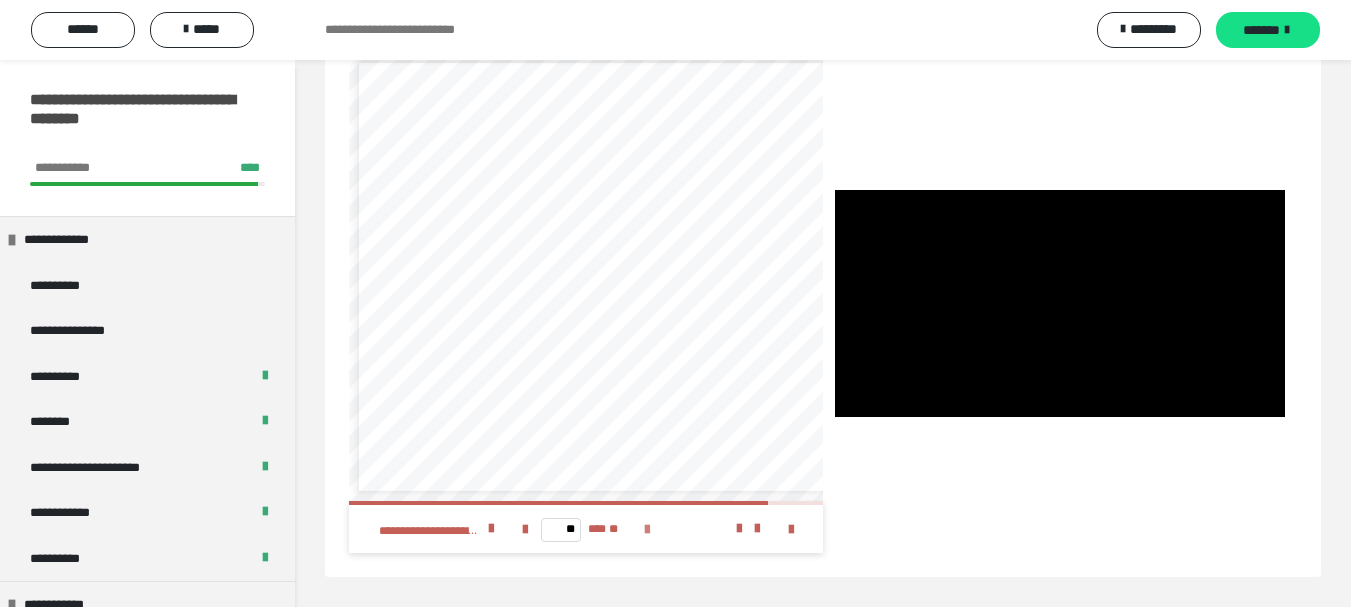 click at bounding box center [647, 530] 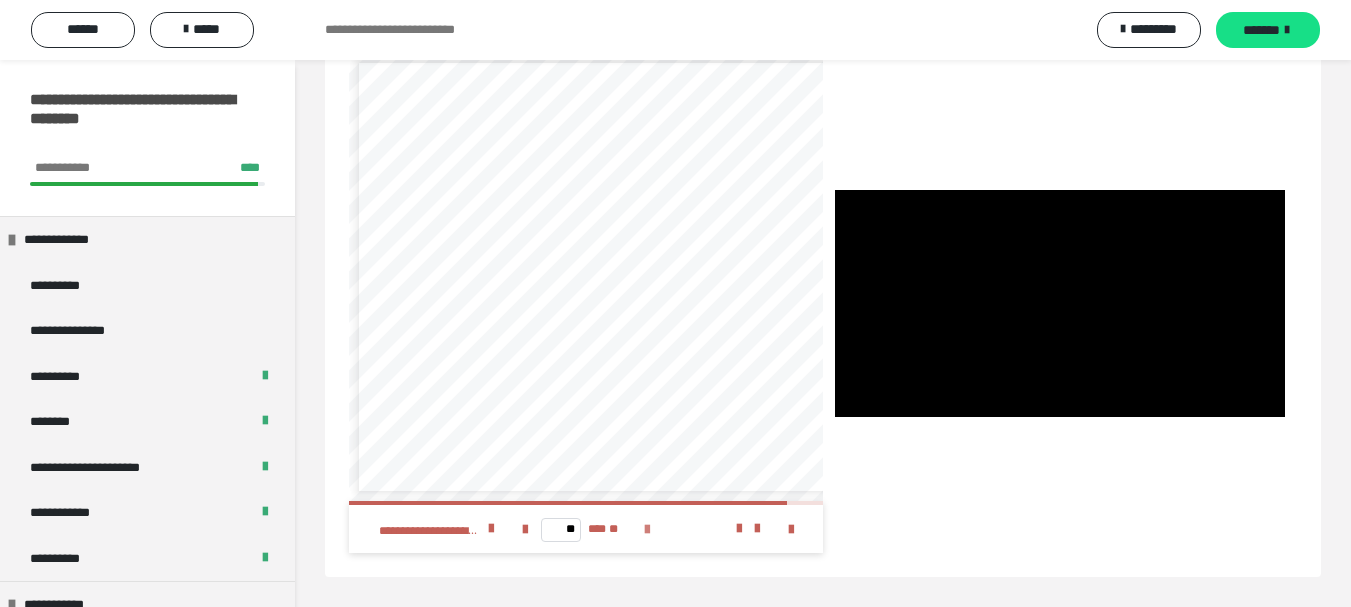 click at bounding box center (647, 530) 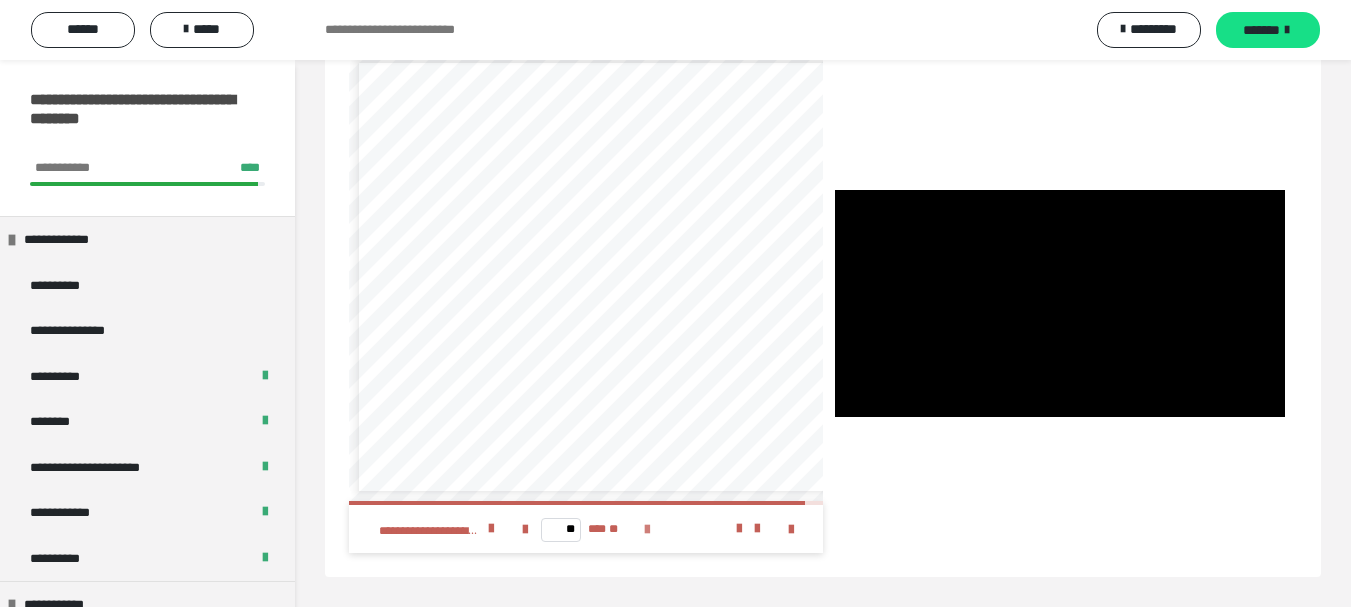 click at bounding box center (647, 530) 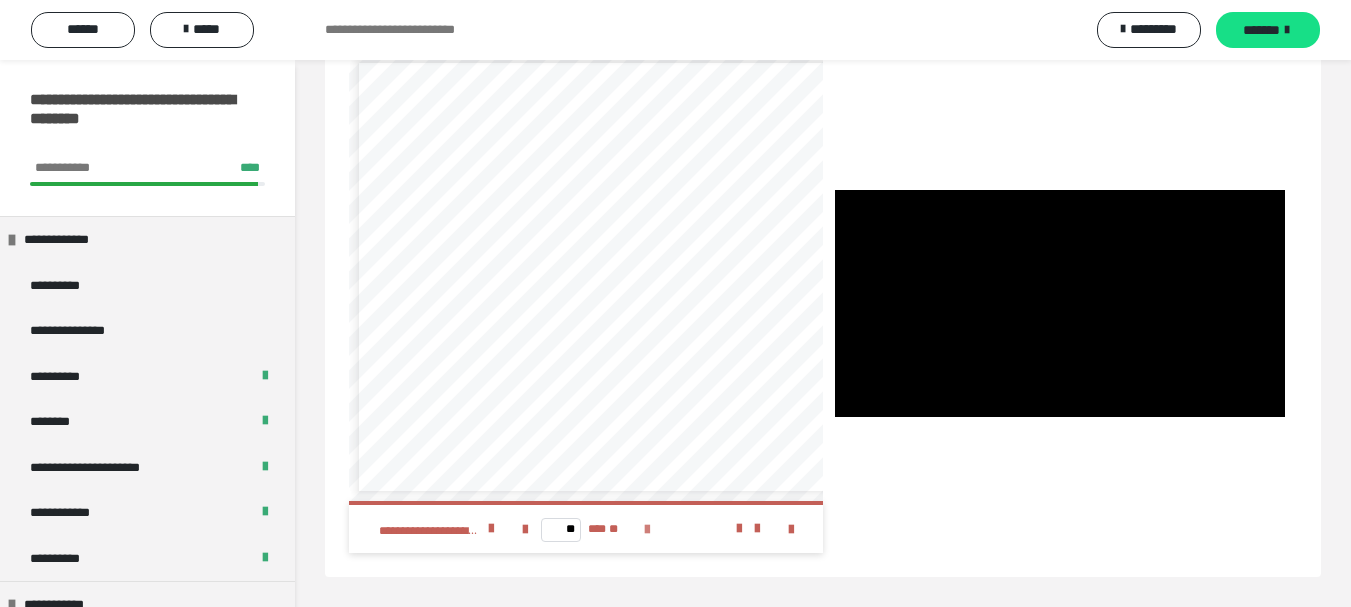 click on "** *** **" at bounding box center [586, 529] 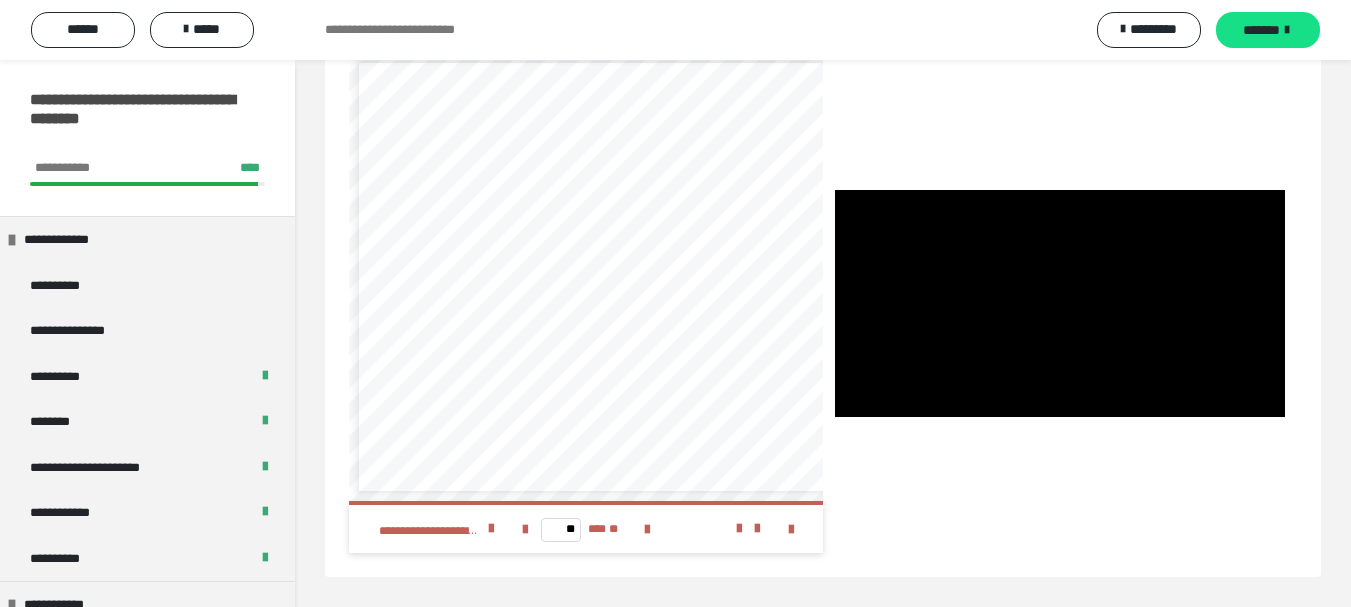 scroll, scrollTop: 8, scrollLeft: 0, axis: vertical 